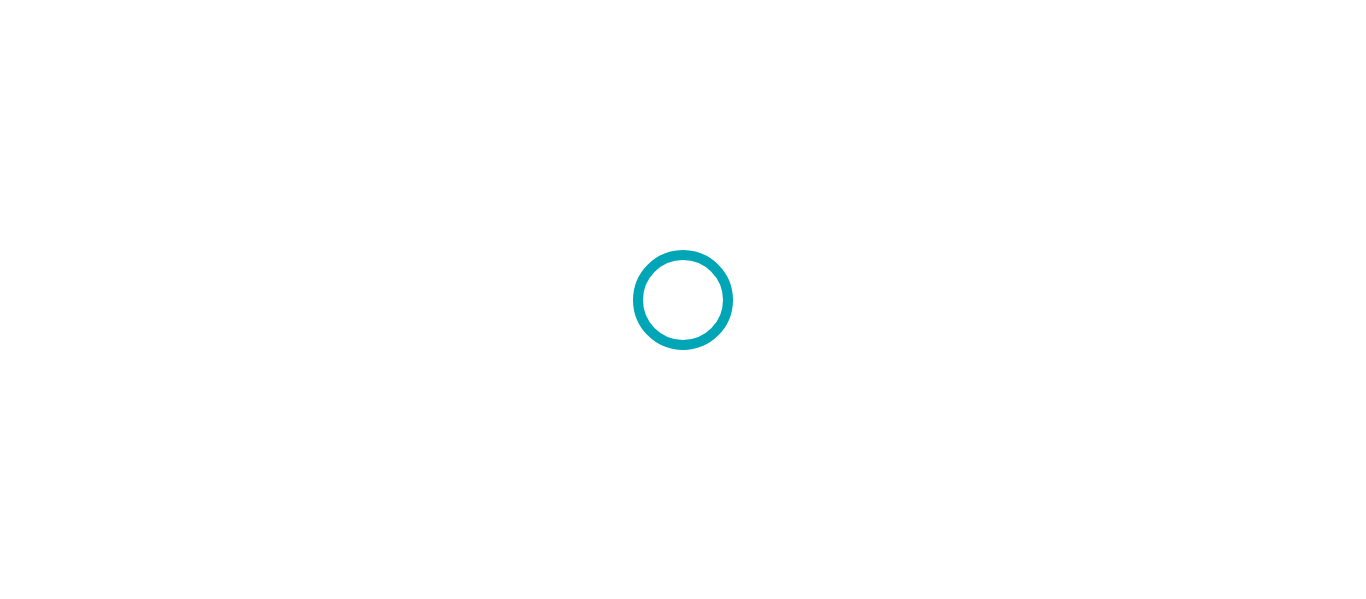 scroll, scrollTop: 0, scrollLeft: 0, axis: both 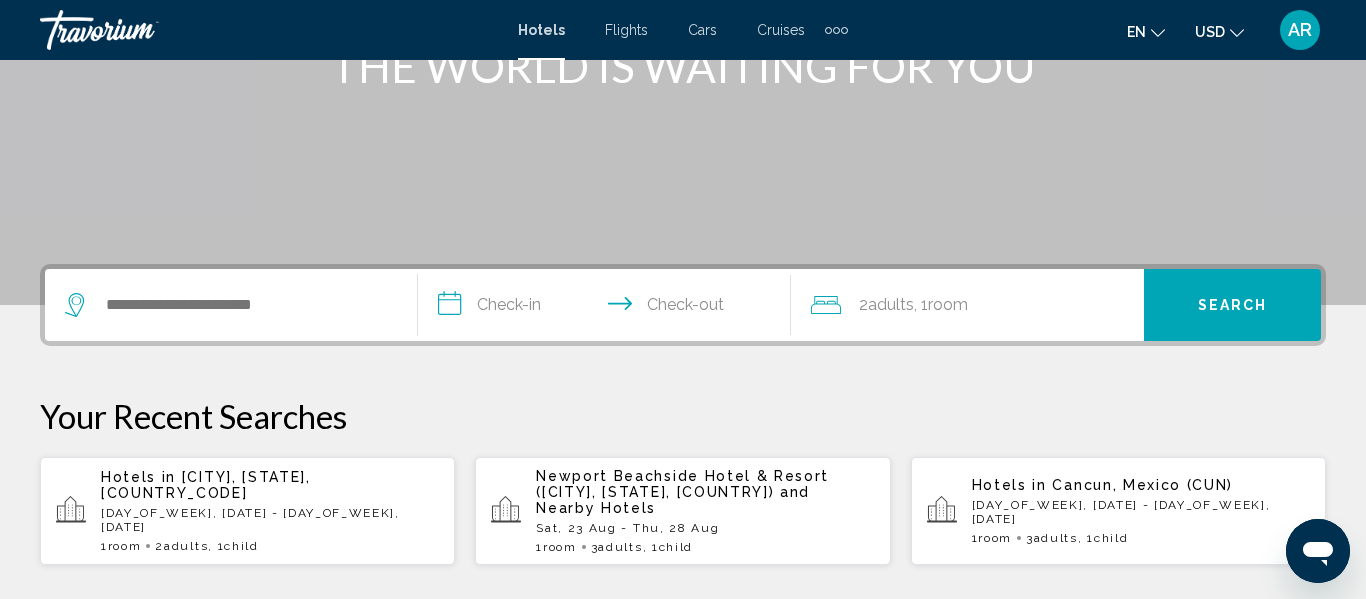 click on ", 1  Room rooms" 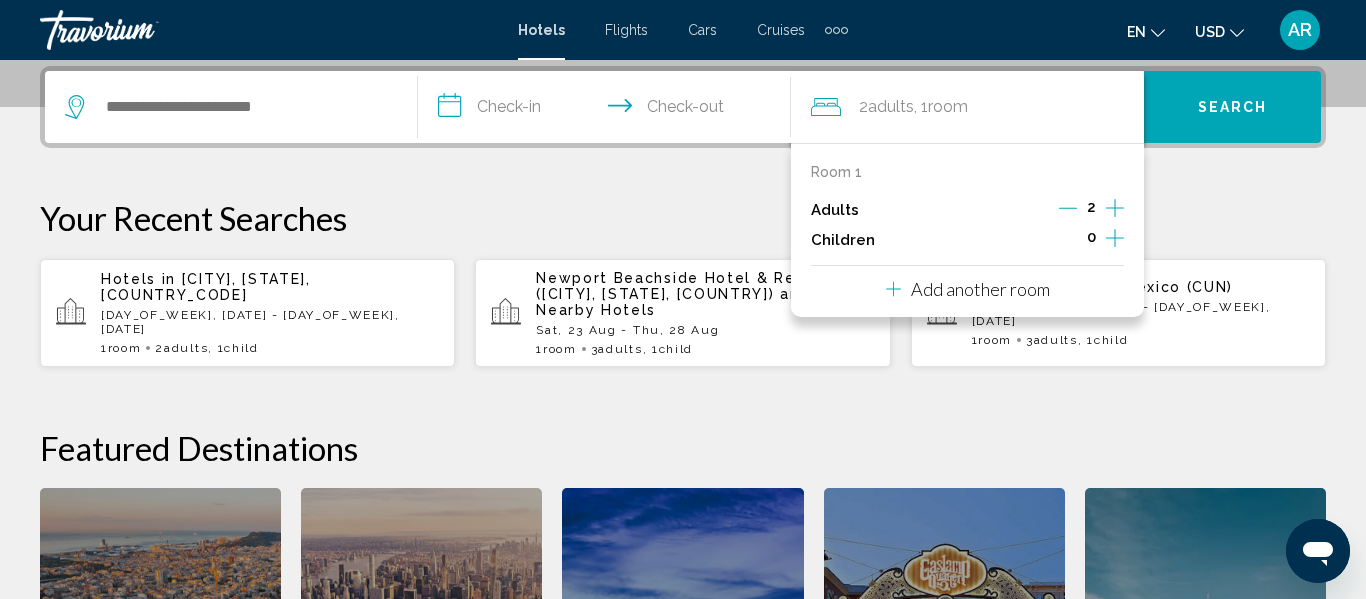 scroll, scrollTop: 494, scrollLeft: 0, axis: vertical 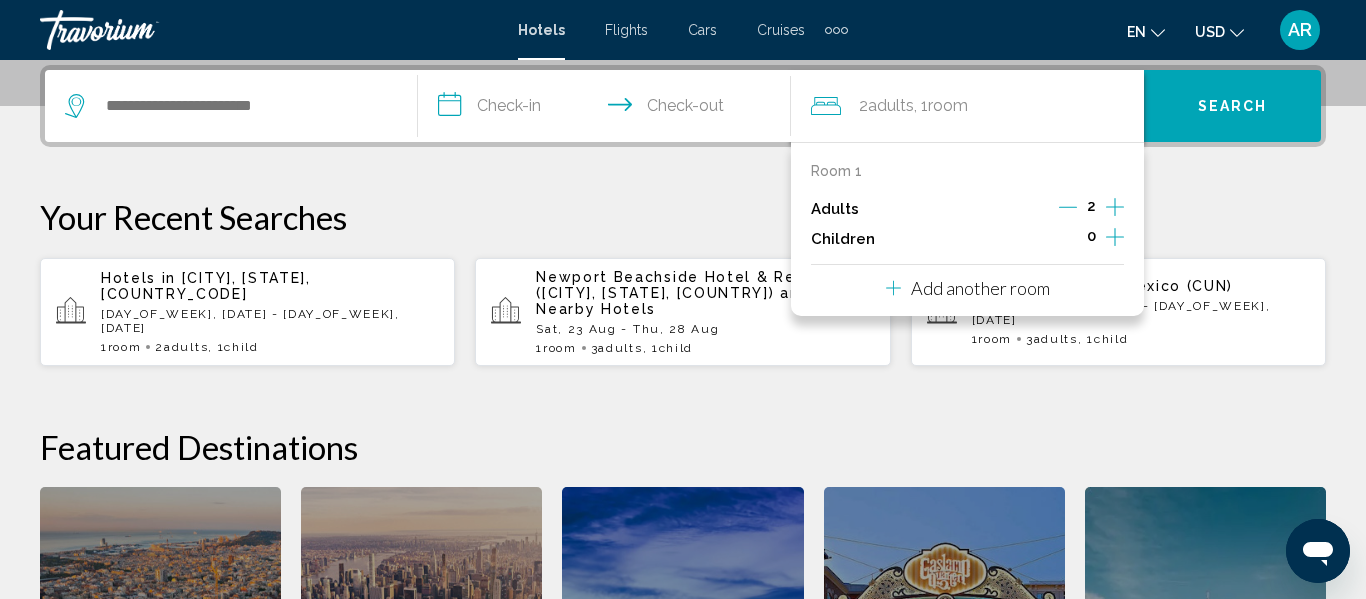 click 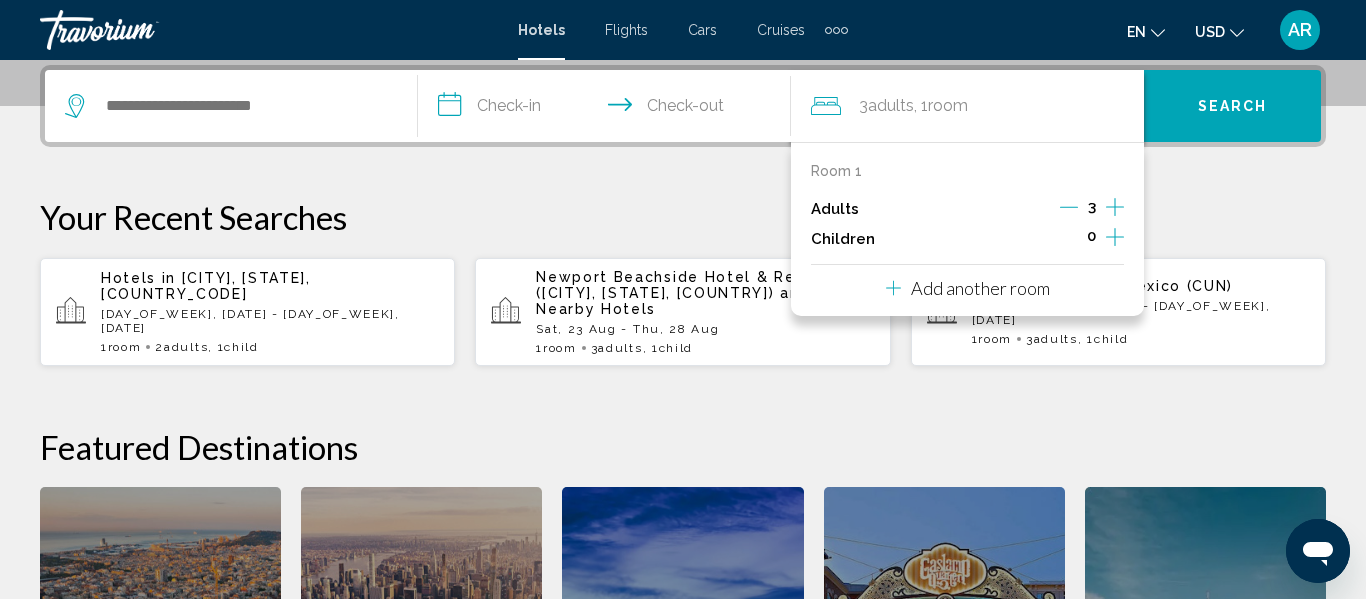 click 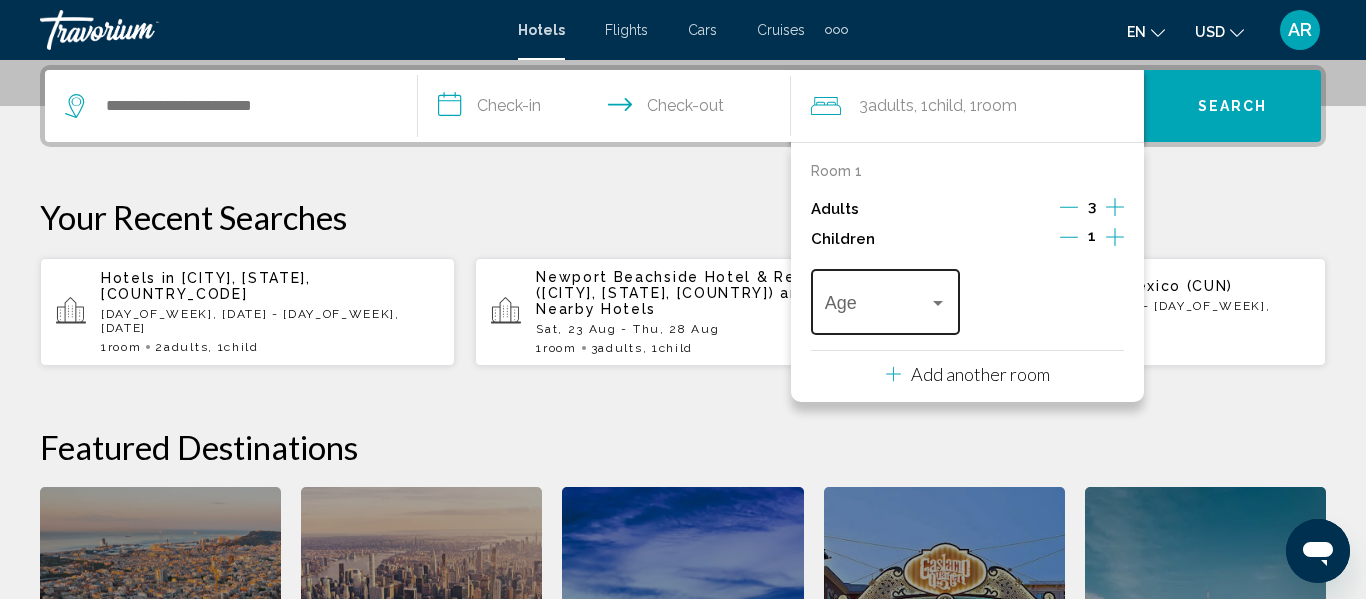 click at bounding box center [938, 303] 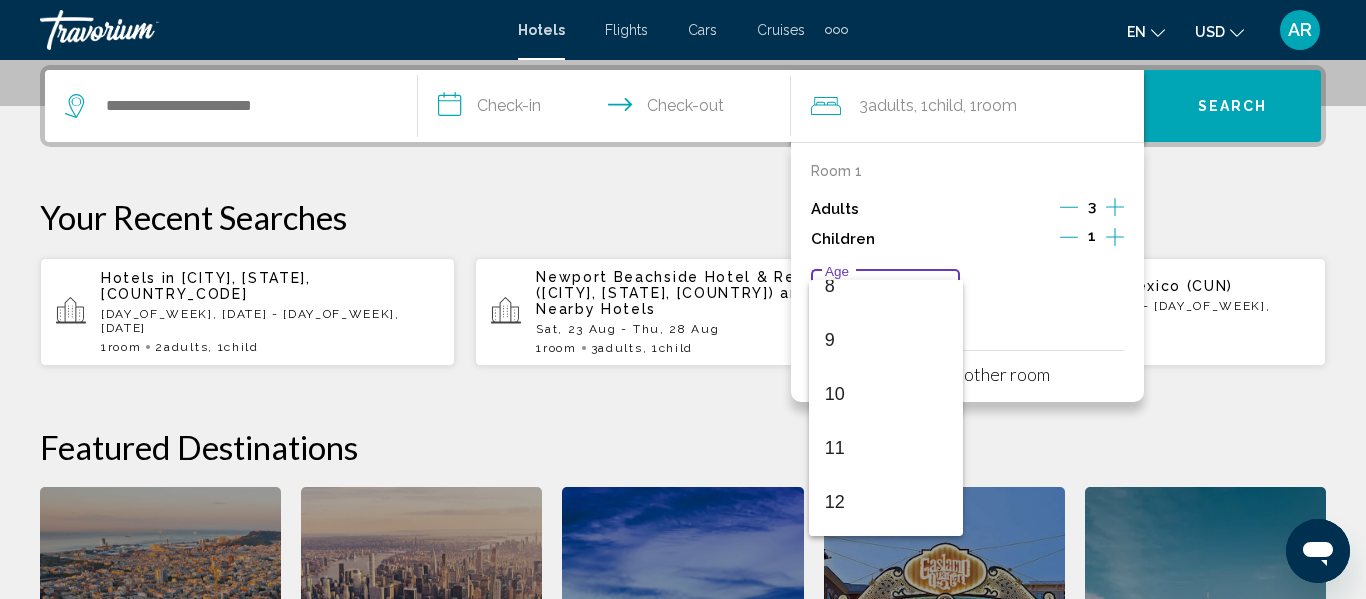 scroll, scrollTop: 458, scrollLeft: 0, axis: vertical 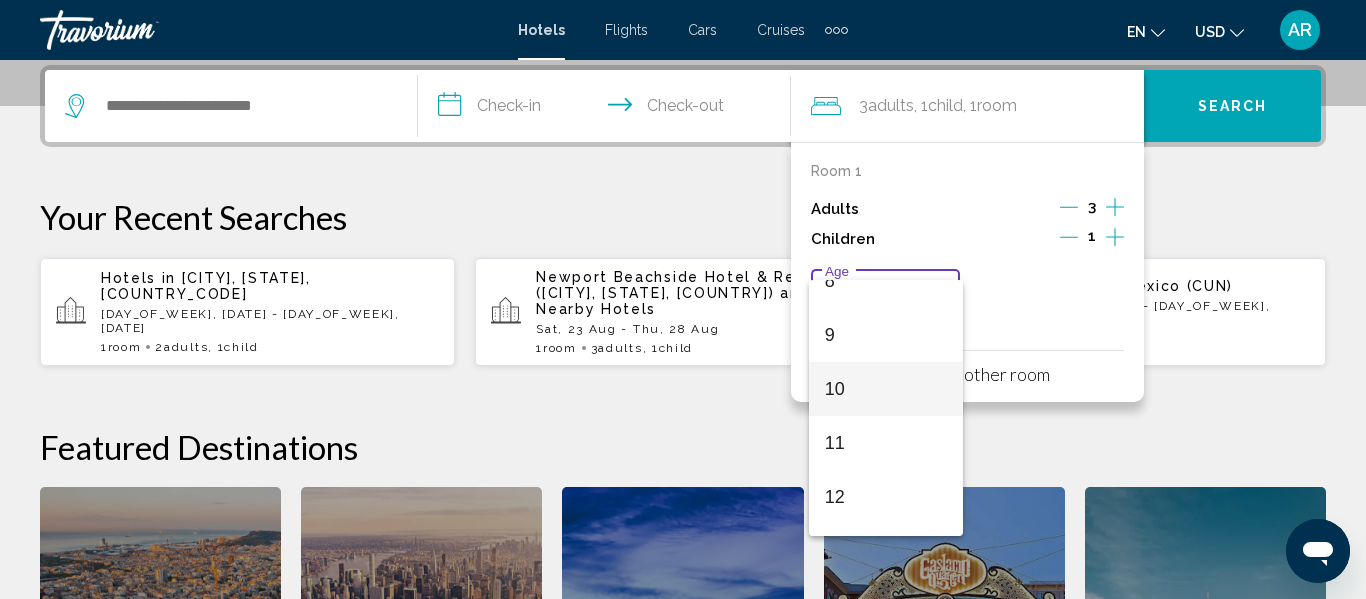 click on "10" at bounding box center [886, 389] 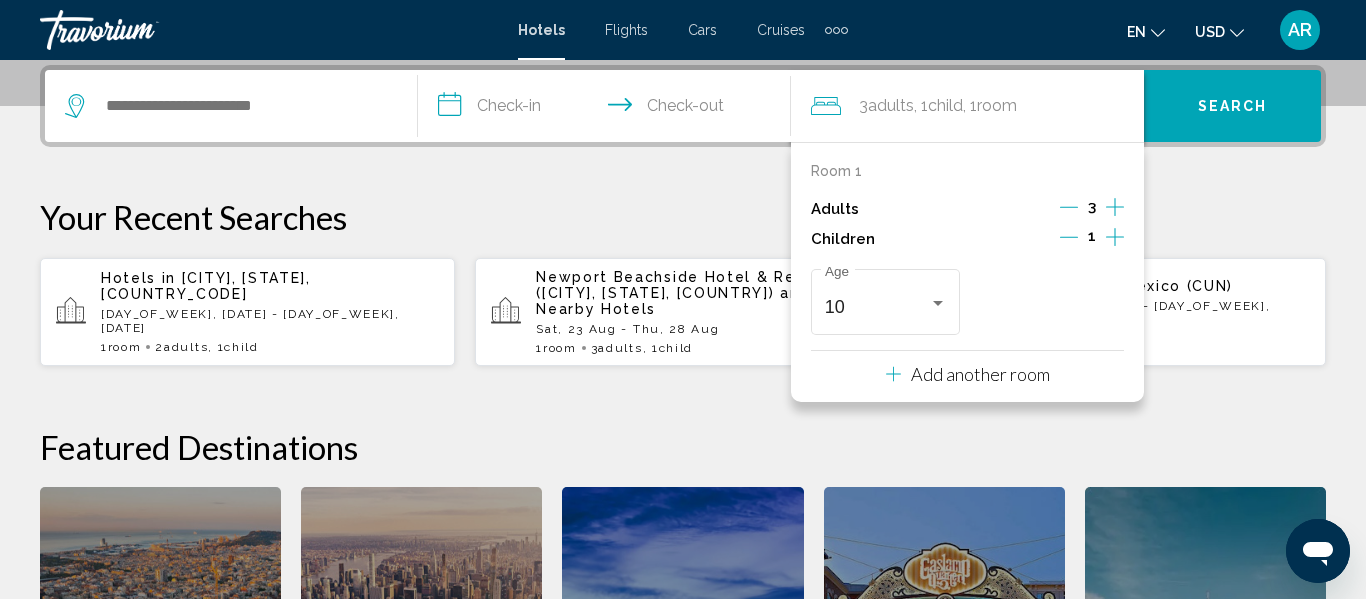 click on "[AGE] Age" at bounding box center (967, 302) 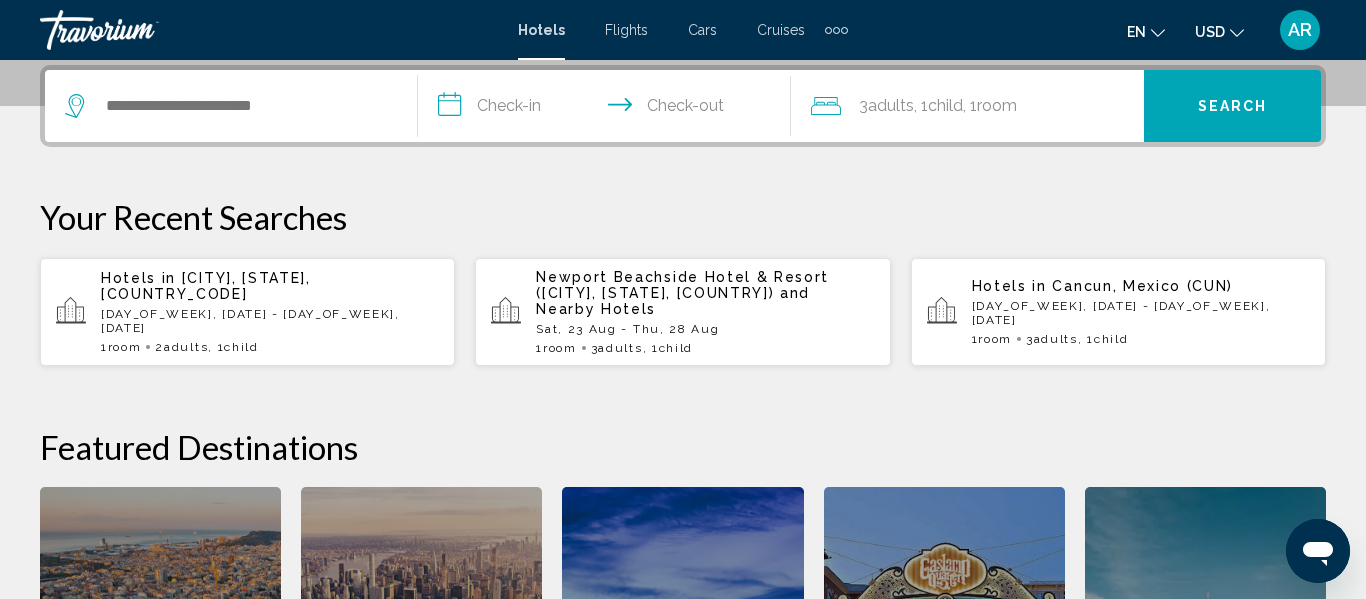 click on "**********" at bounding box center [608, 109] 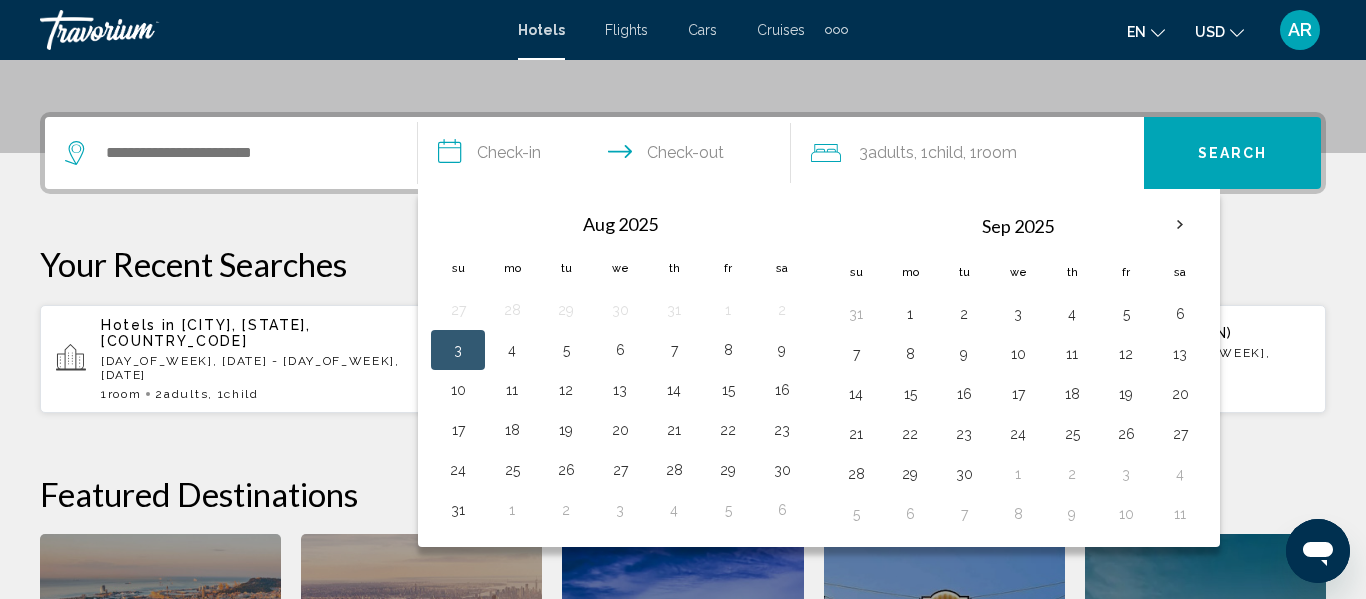 scroll, scrollTop: 441, scrollLeft: 0, axis: vertical 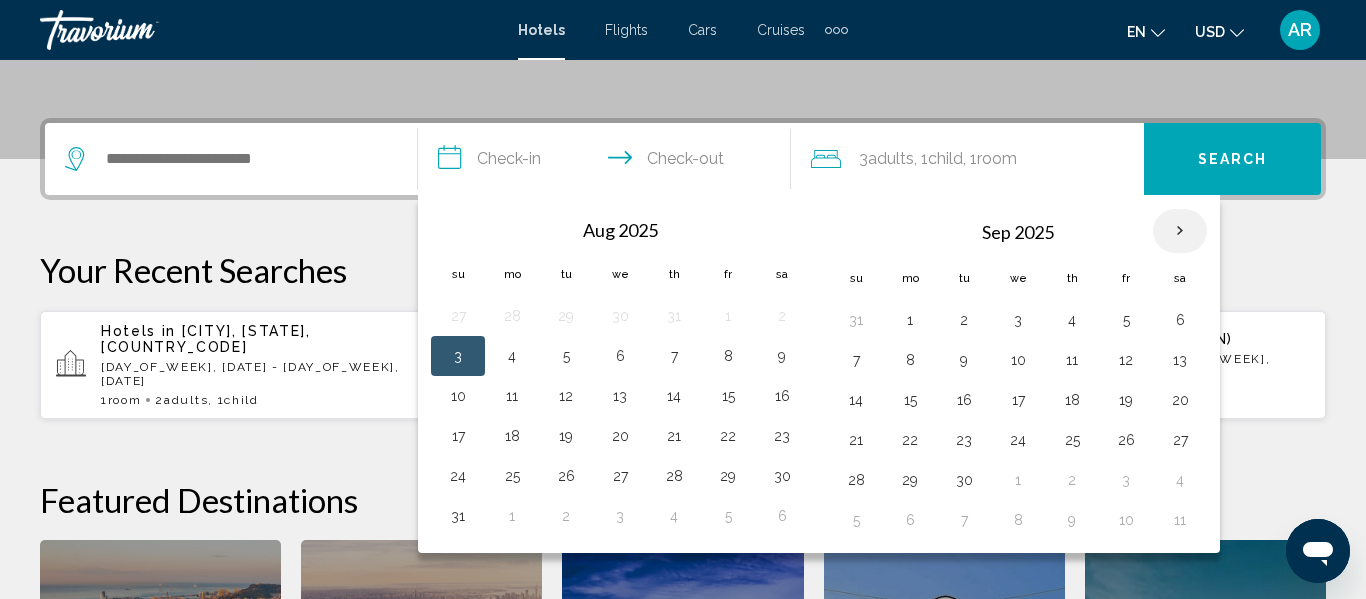 click at bounding box center (1180, 231) 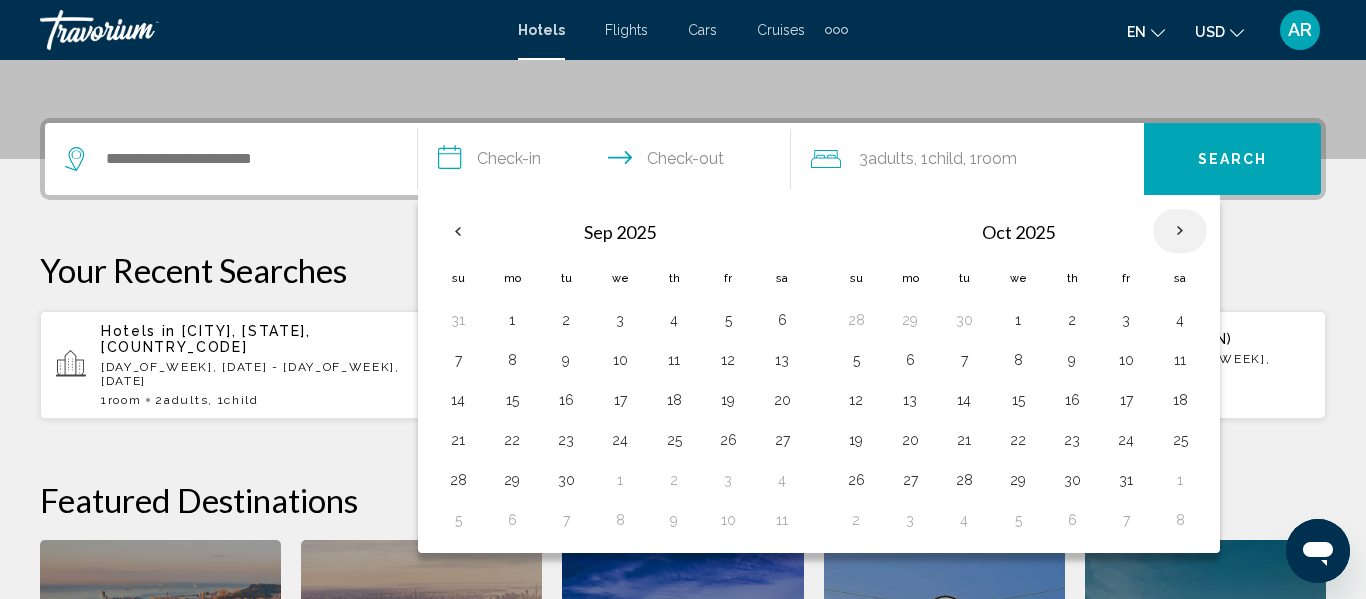 click at bounding box center [1180, 231] 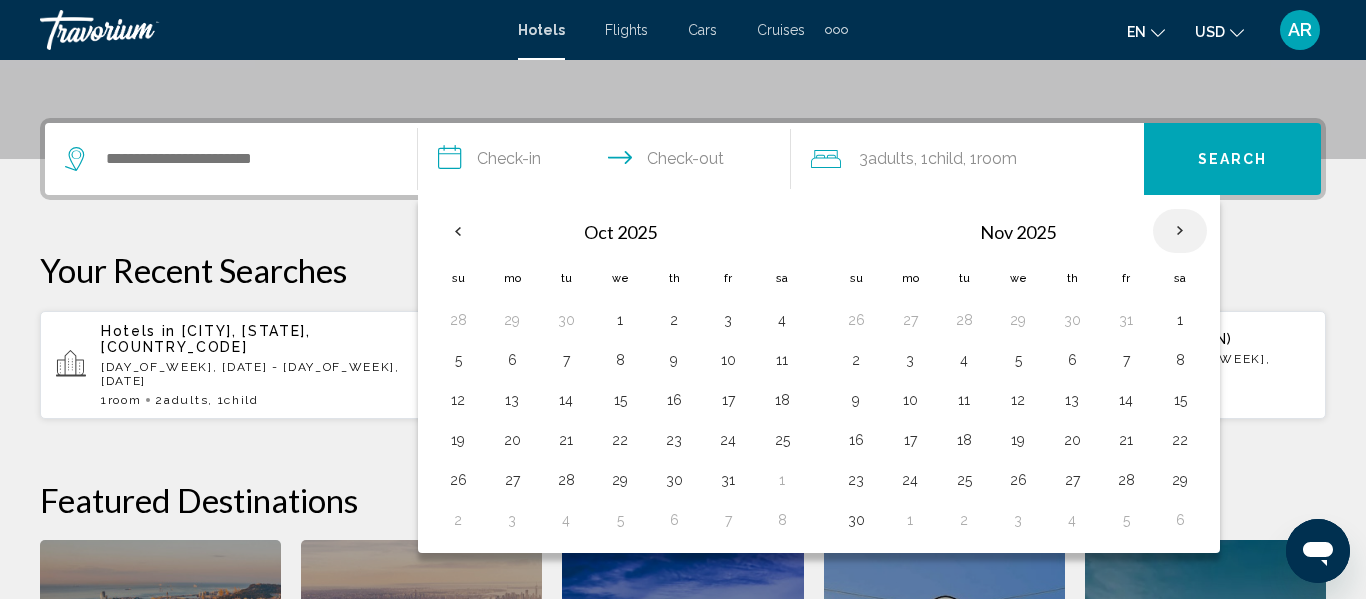 click at bounding box center [1180, 231] 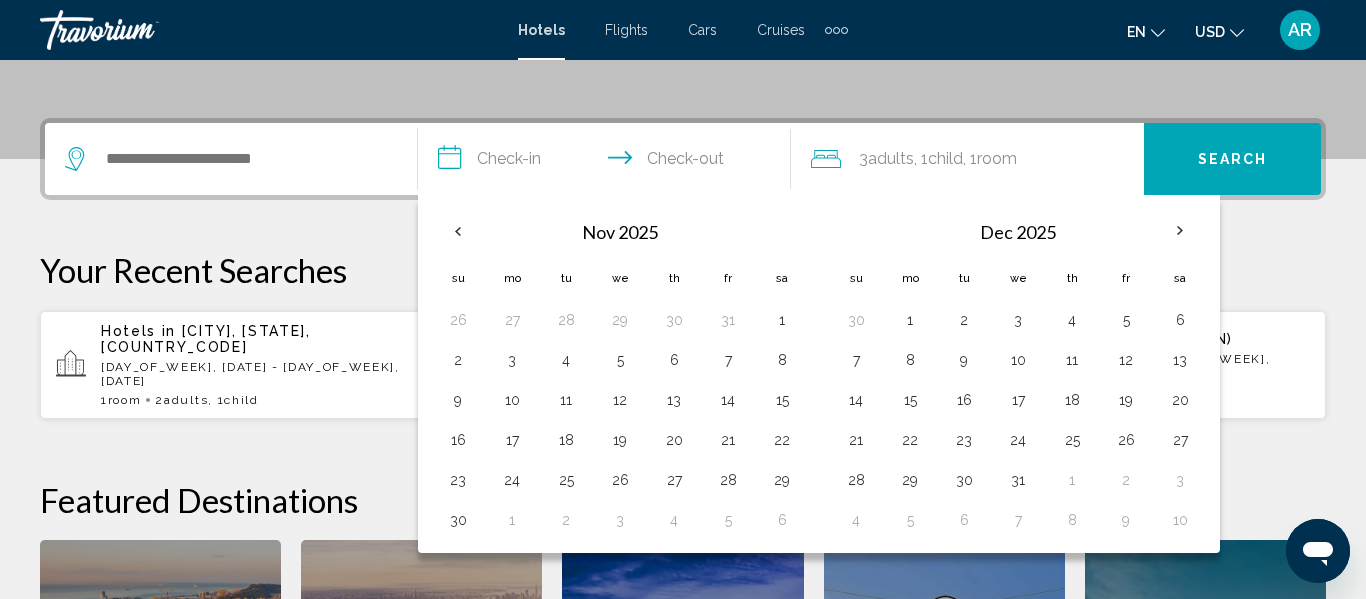 click on "**********" at bounding box center (608, 162) 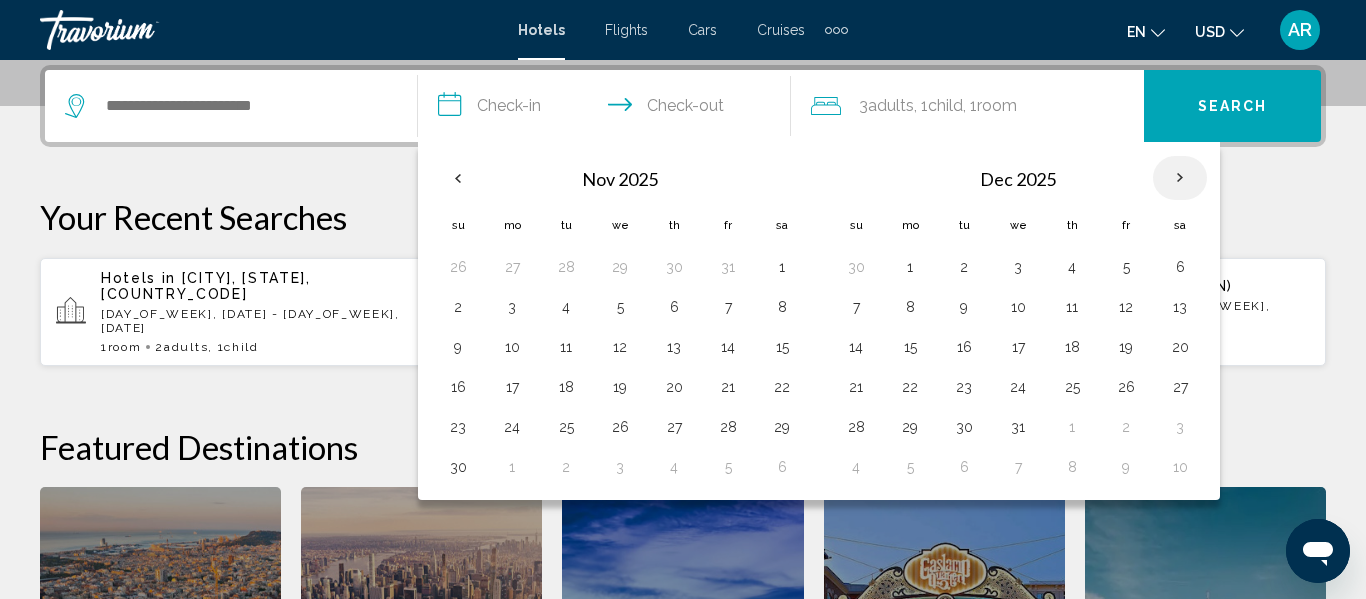 click at bounding box center (1180, 178) 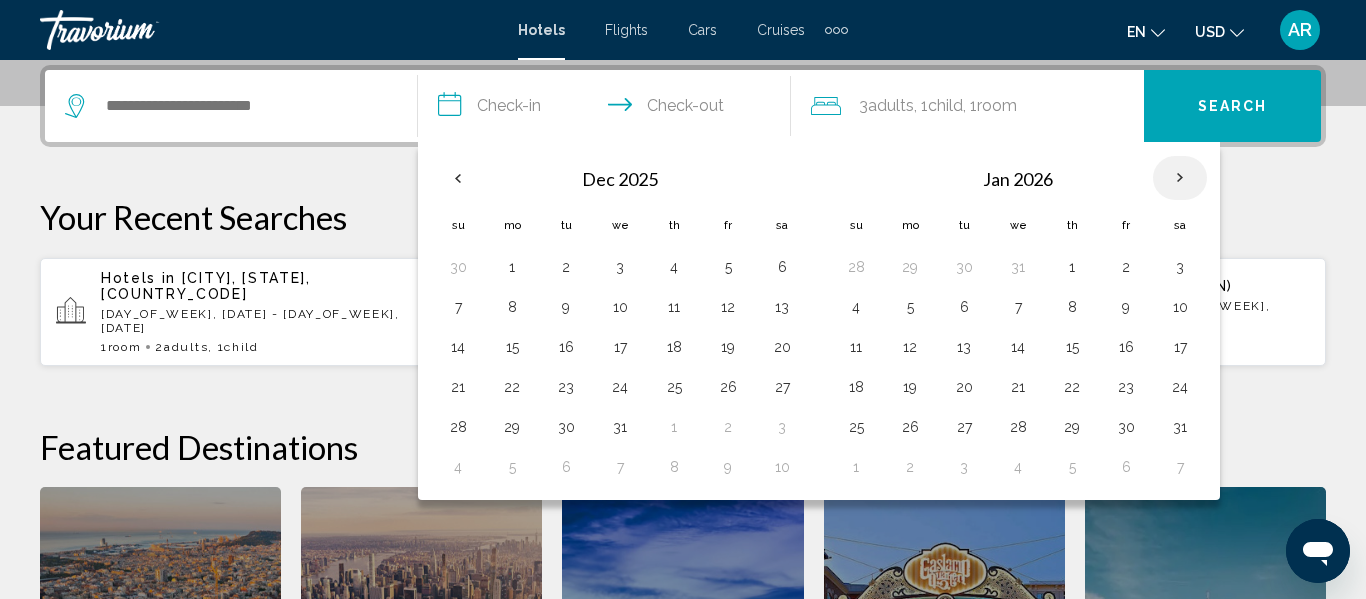 click at bounding box center [1180, 178] 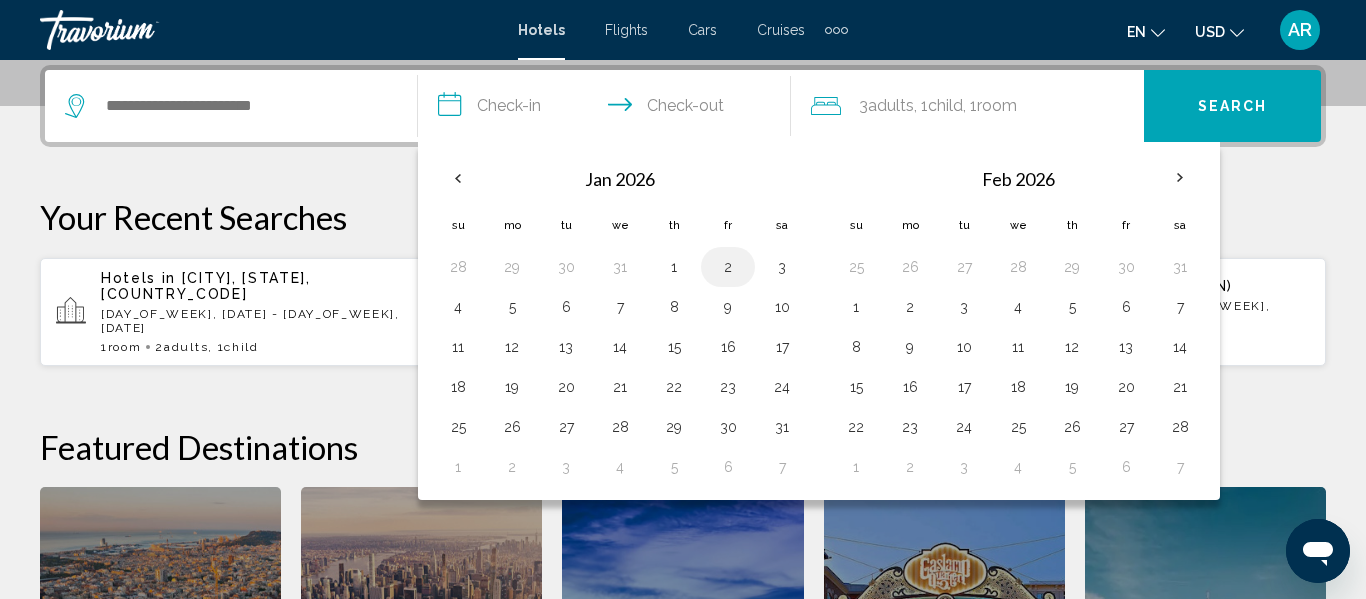 click on "2" at bounding box center [728, 267] 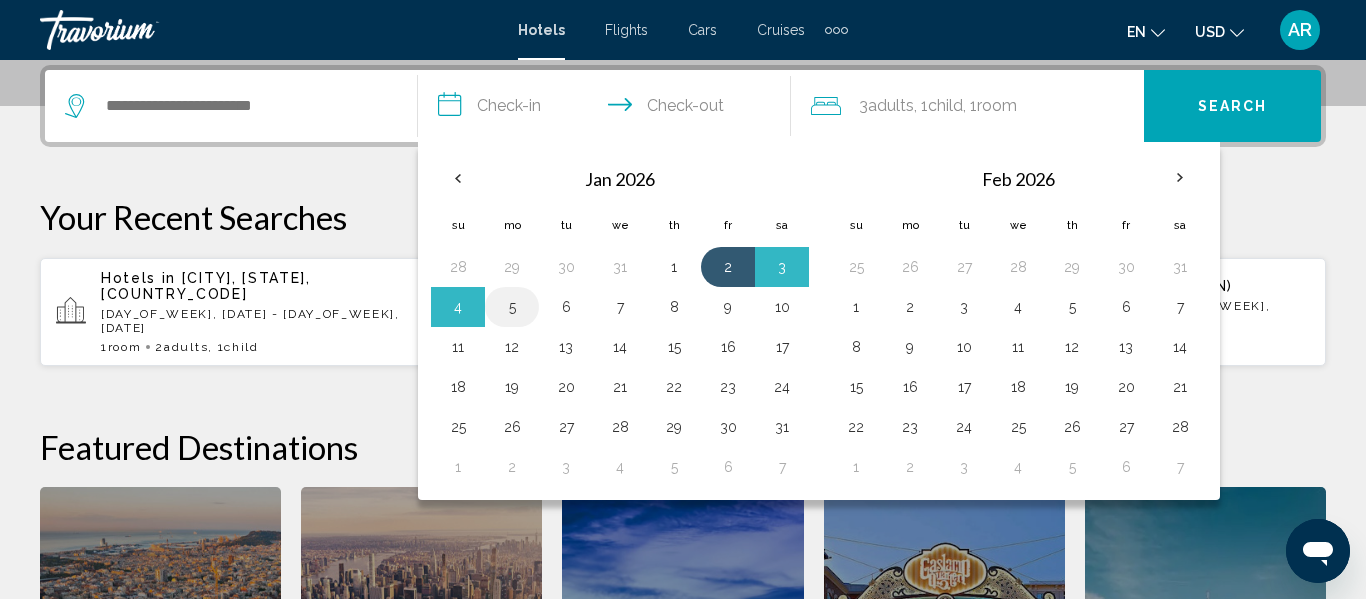 click on "5" at bounding box center (512, 307) 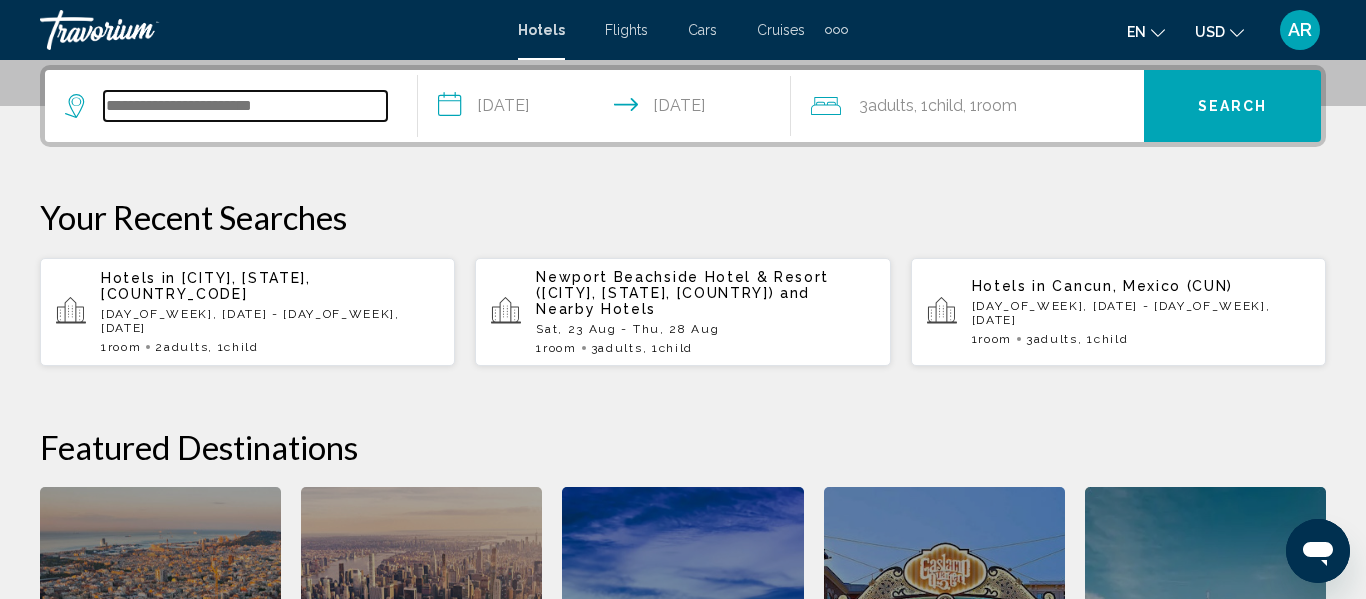 click at bounding box center (245, 106) 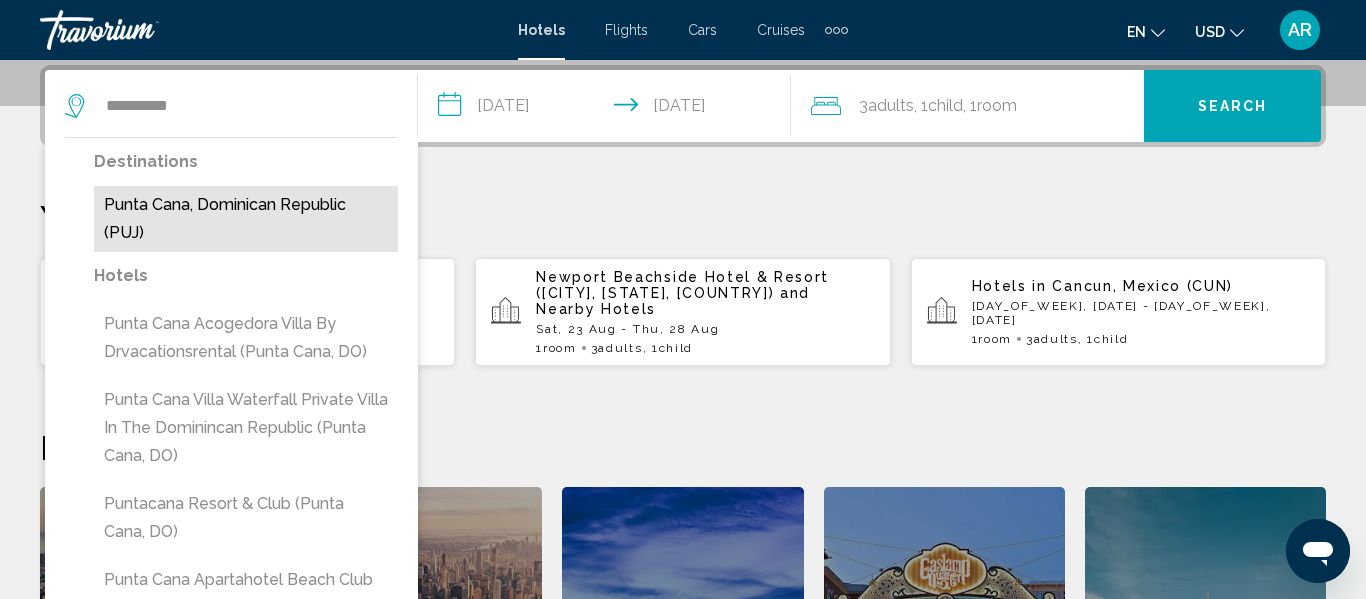 click on "Punta Cana, Dominican Republic (PUJ)" at bounding box center (246, 219) 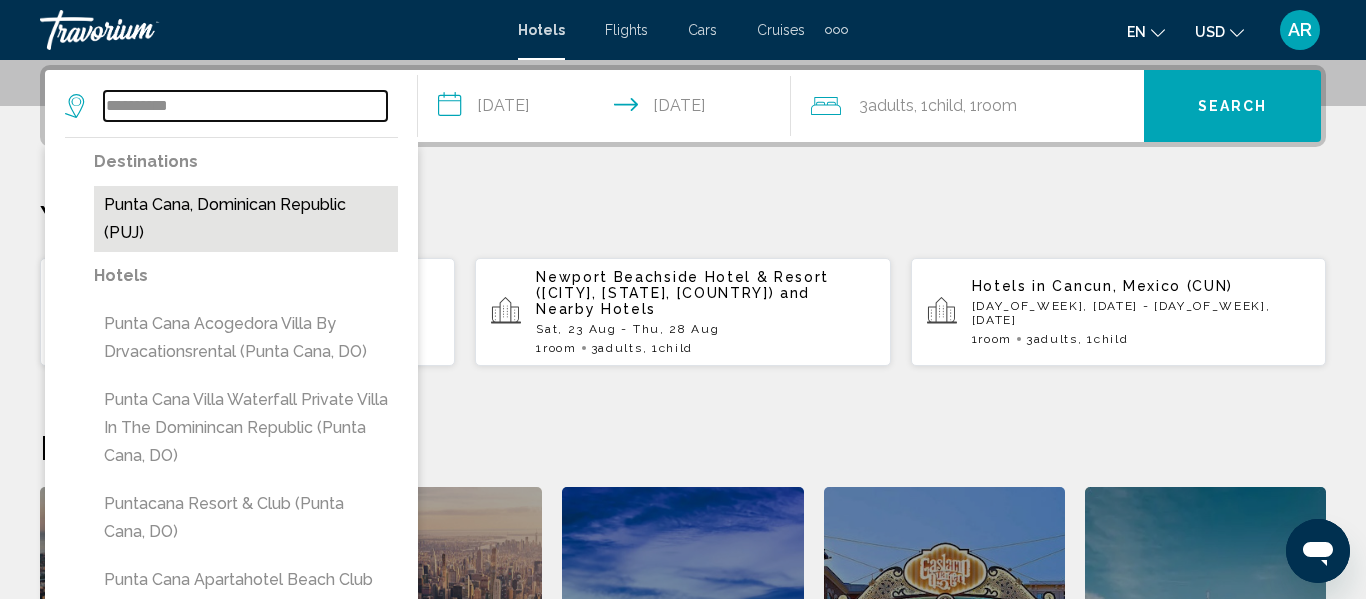 type on "**********" 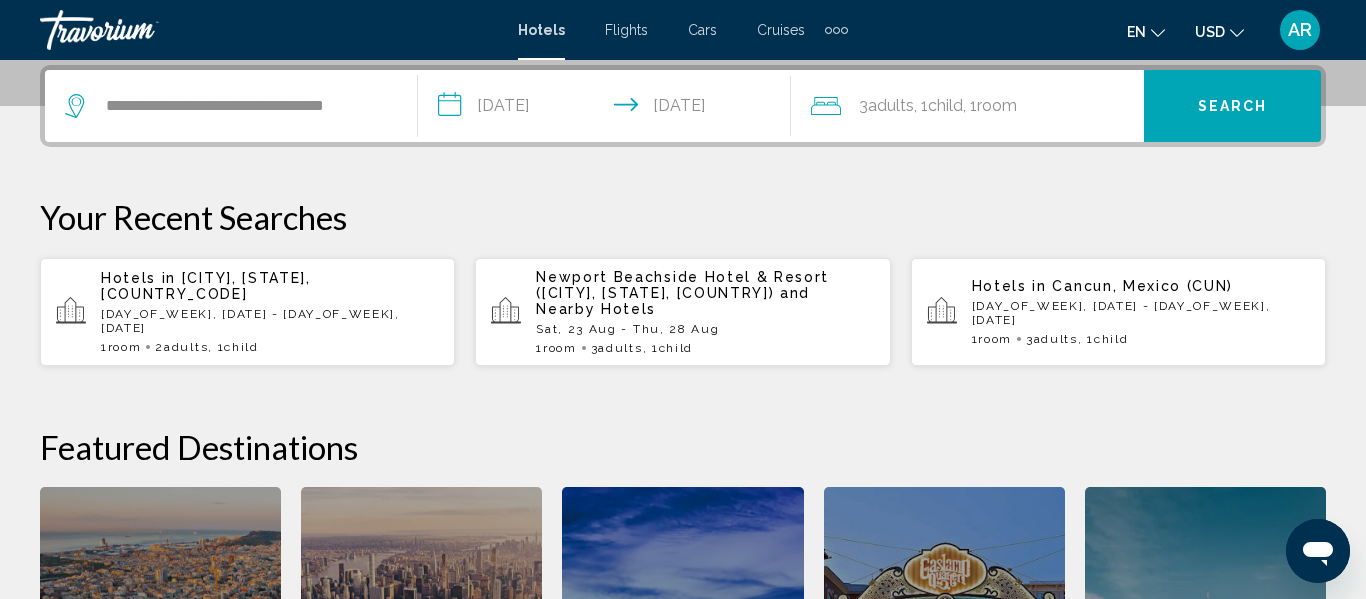 click on "Search" at bounding box center [1232, 106] 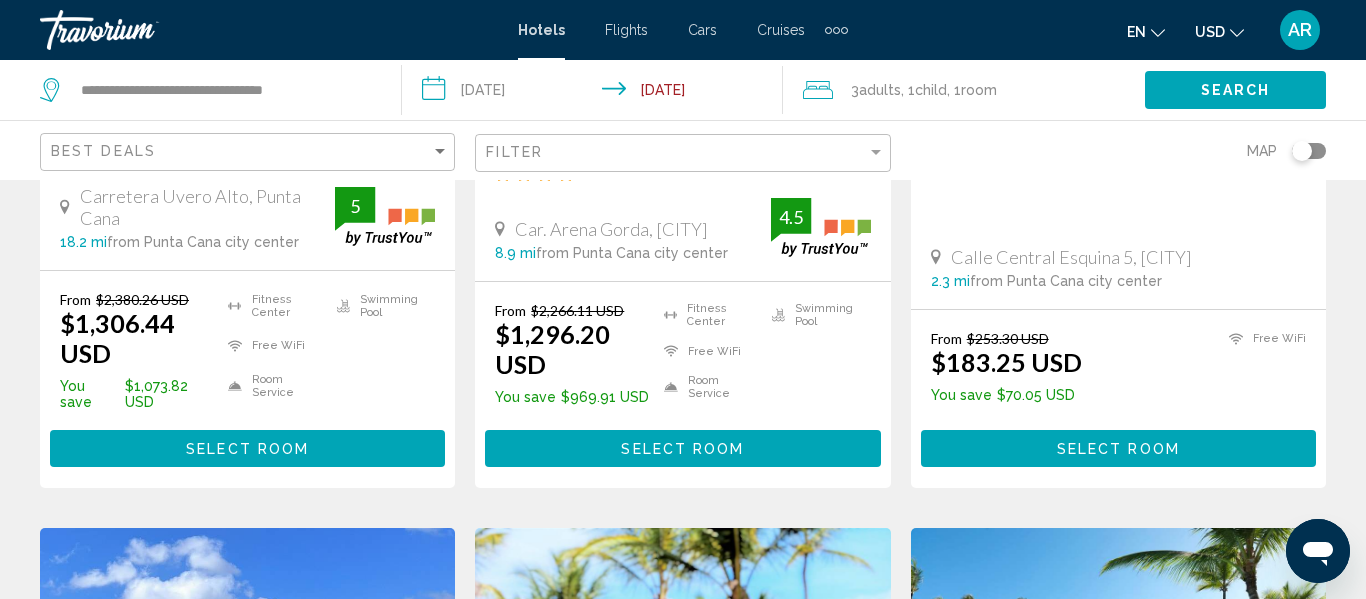 scroll, scrollTop: 0, scrollLeft: 0, axis: both 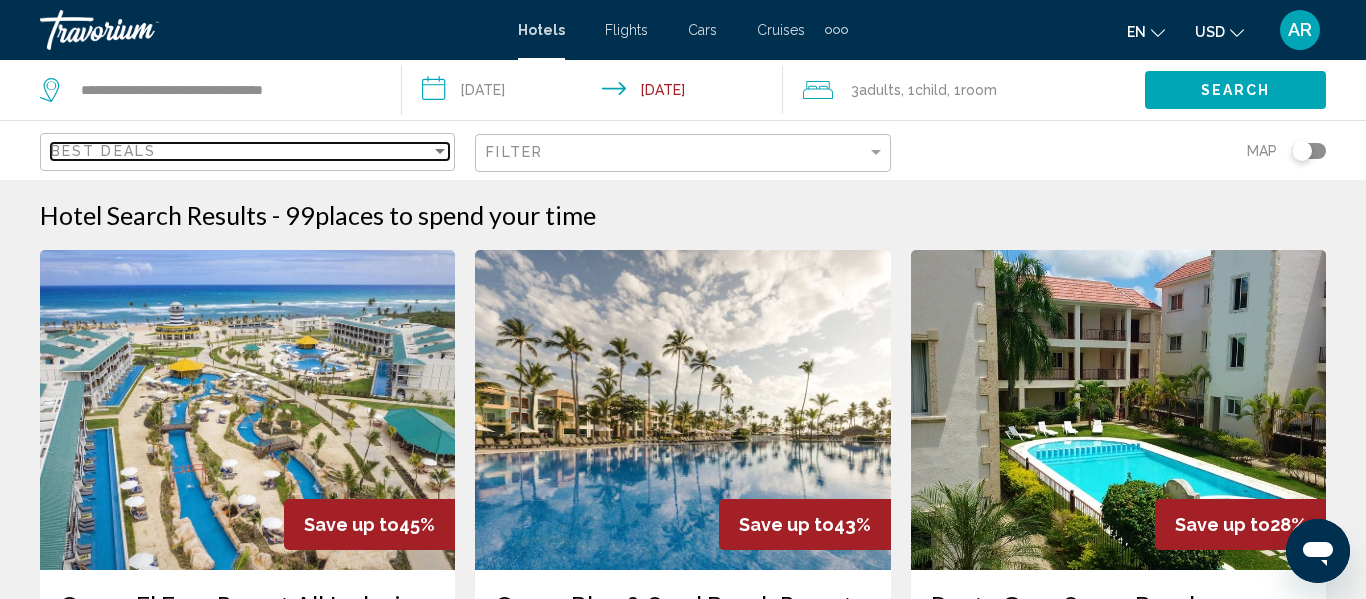 click at bounding box center (440, 151) 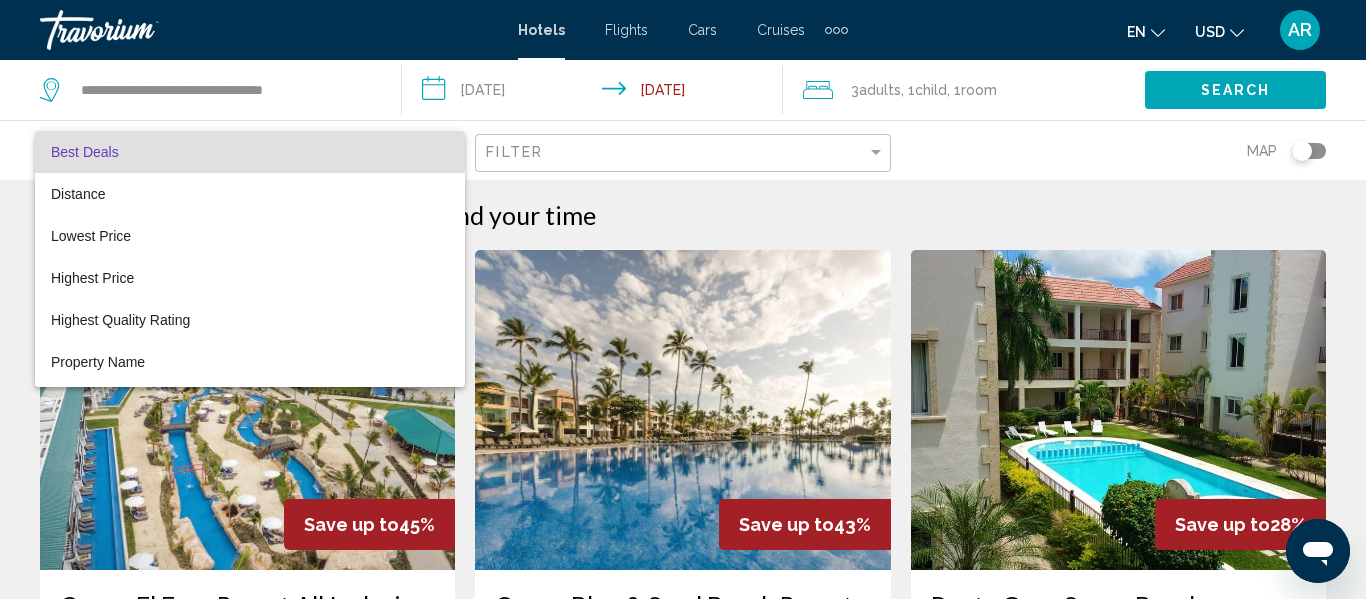 click on "Best Deals" at bounding box center (250, 152) 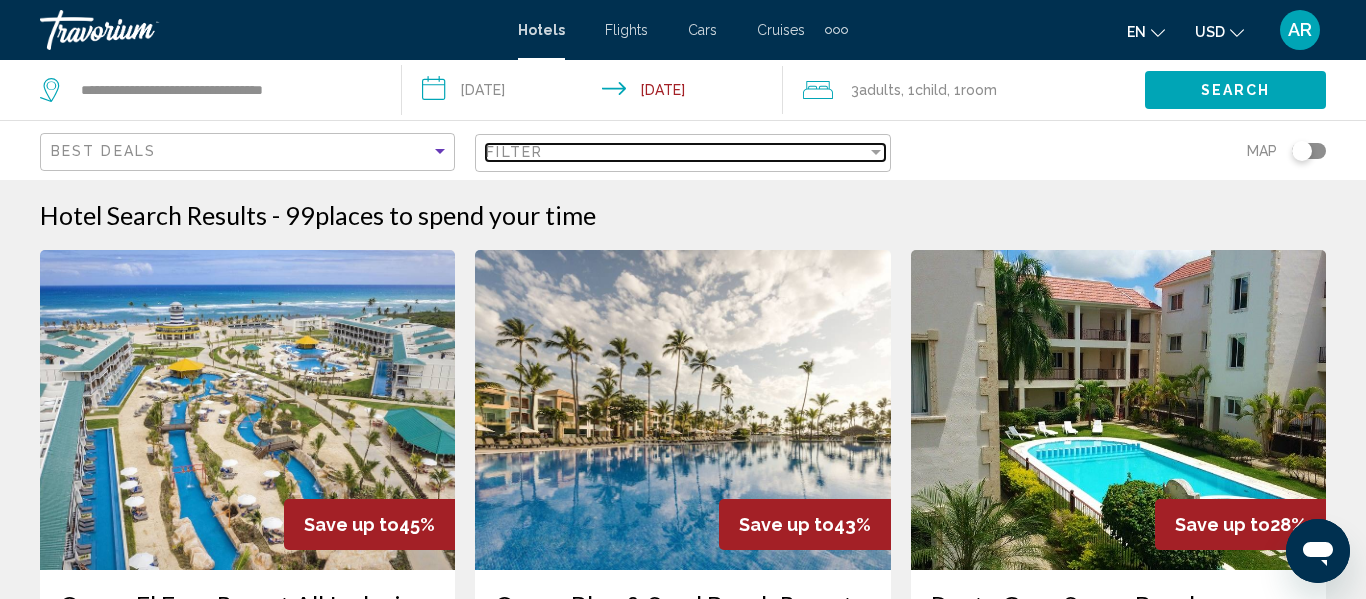click at bounding box center [876, 152] 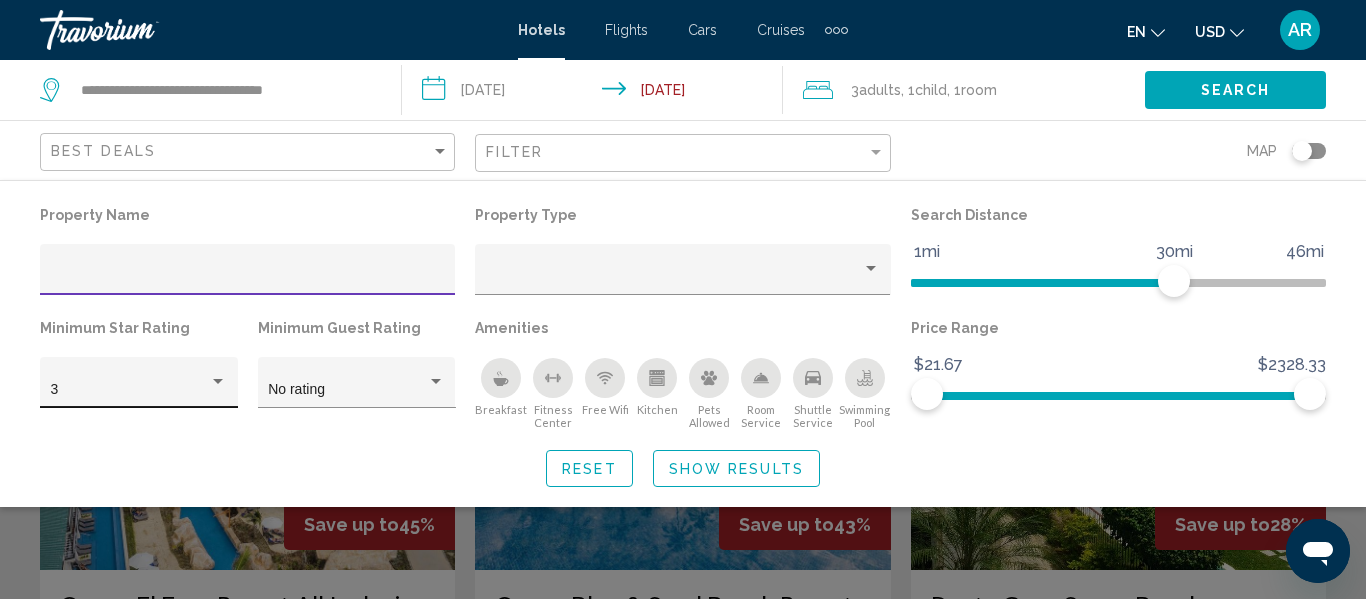 click at bounding box center (218, 382) 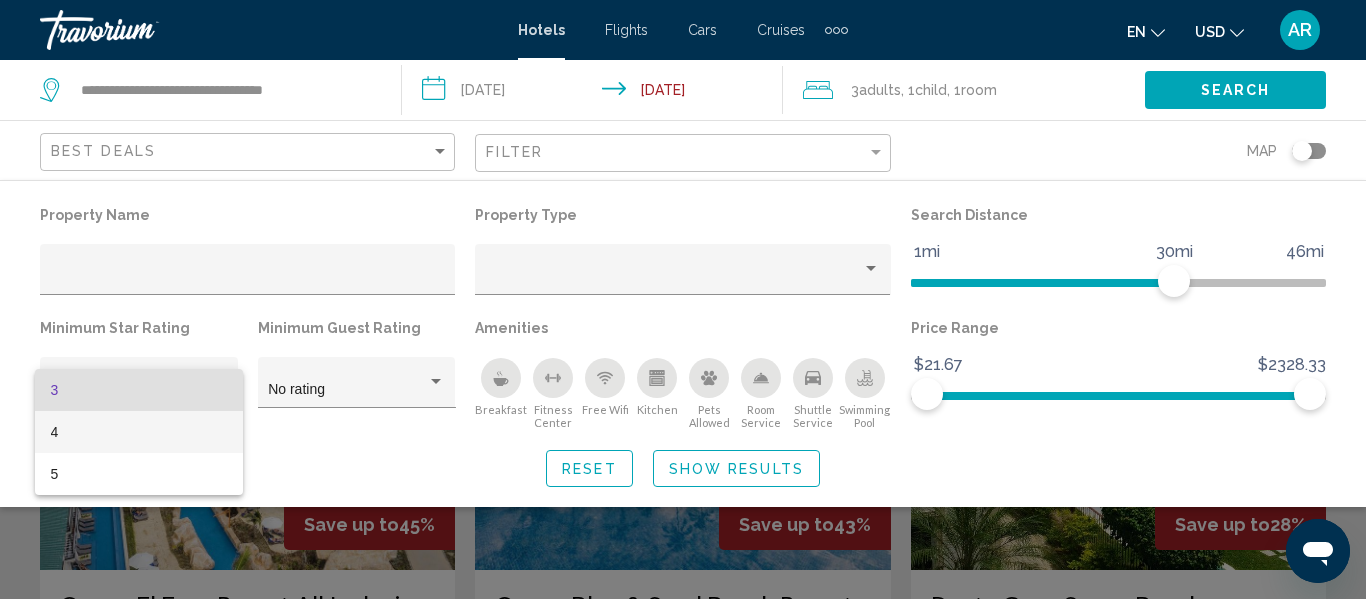 click on "4" at bounding box center [139, 432] 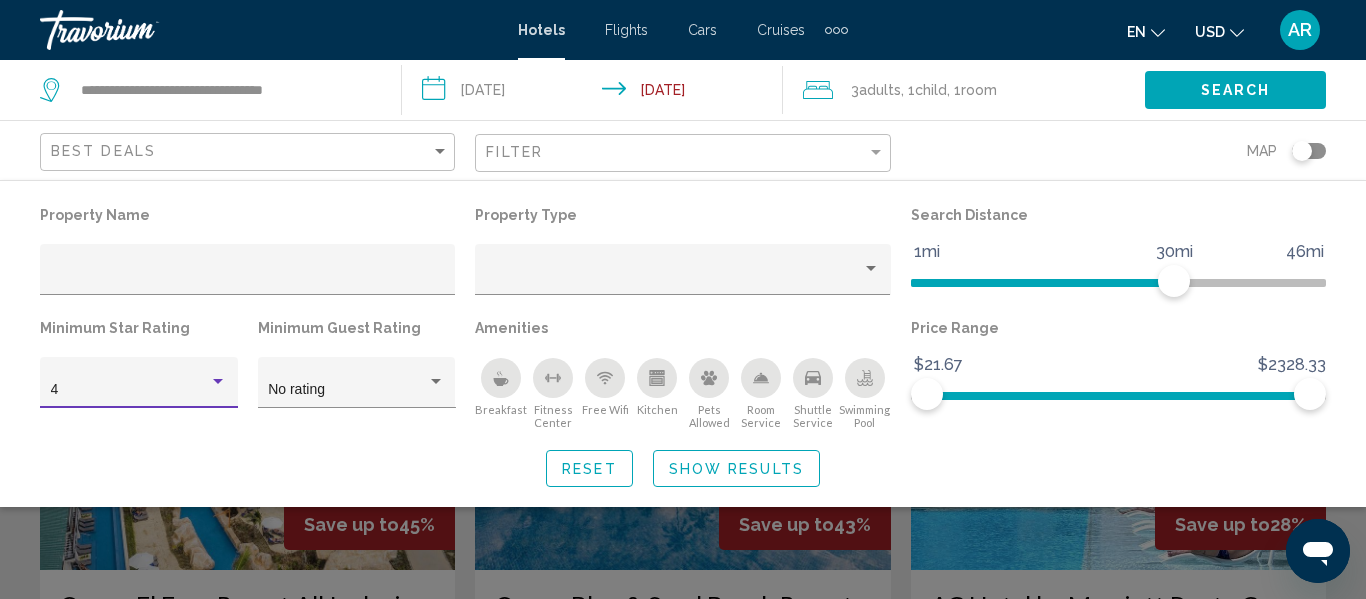 click on "Property Name Property Type Search Distance 1mi 46mi 30mi Minimum Star Rating 4 Minimum Guest Rating No rating Amenities
Breakfast
Fitness Center
Free Wifi
Kitchen
Pets Allowed
Room Service
Shuttle Service
Swimming Pool Price Range $21.67 $2328.33 $21.67 $2328.33 Reset Show Results" 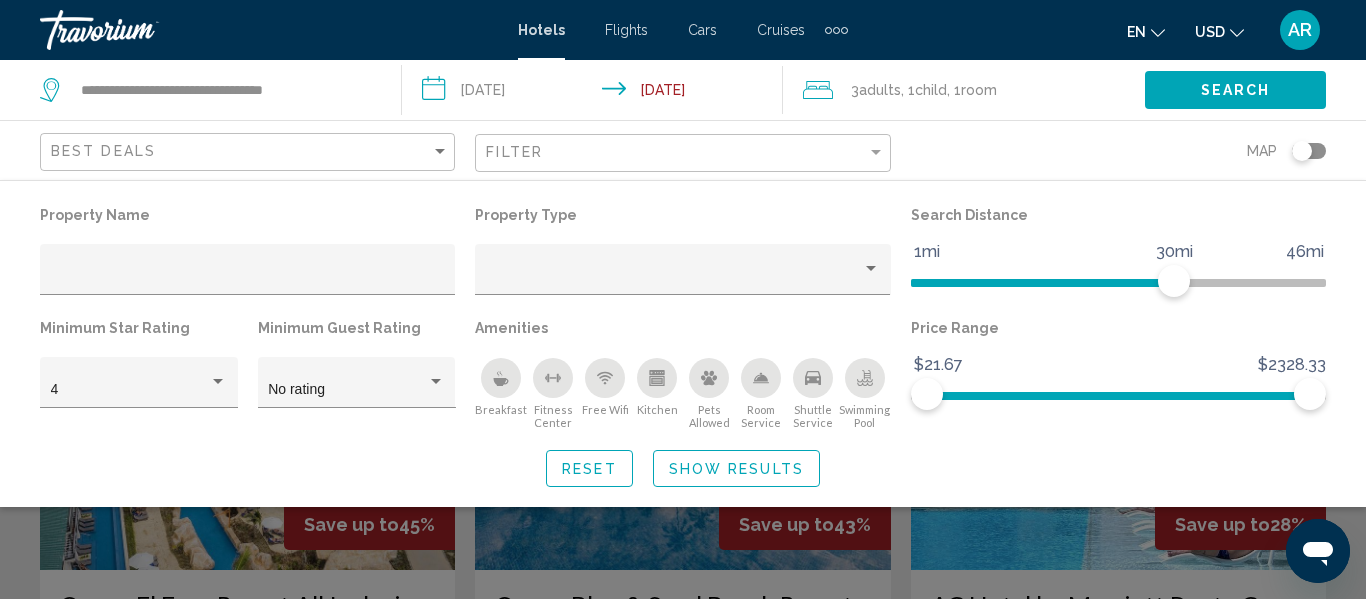 click on "Search" 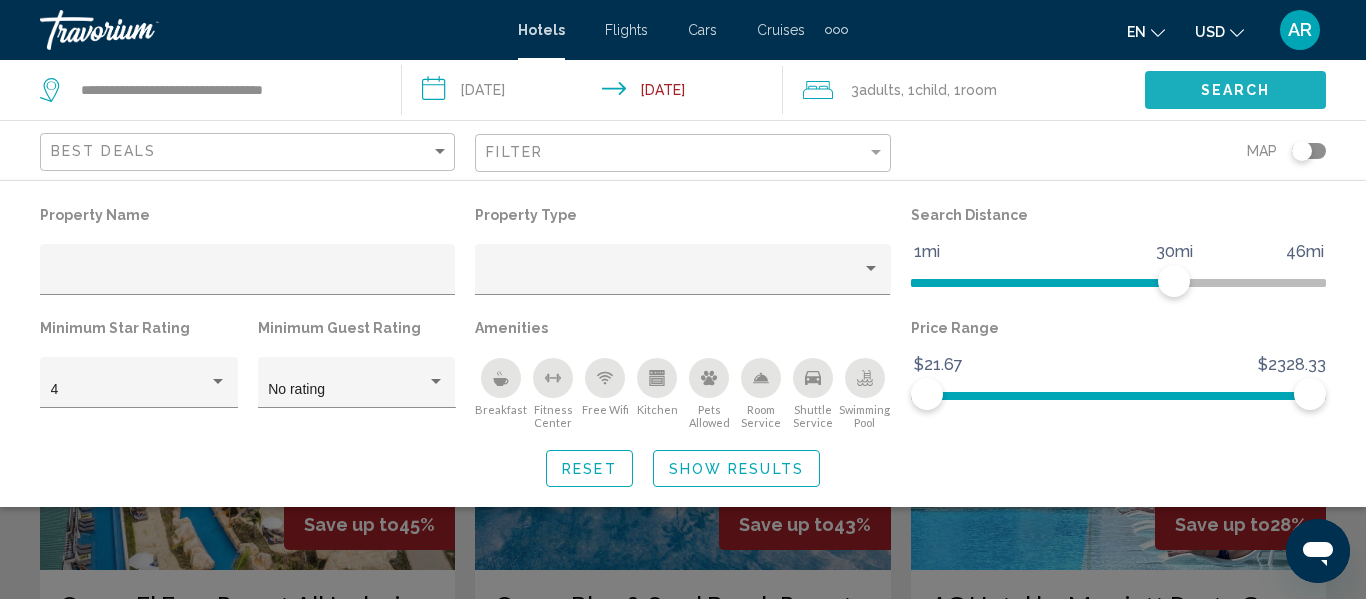 click on "Search" 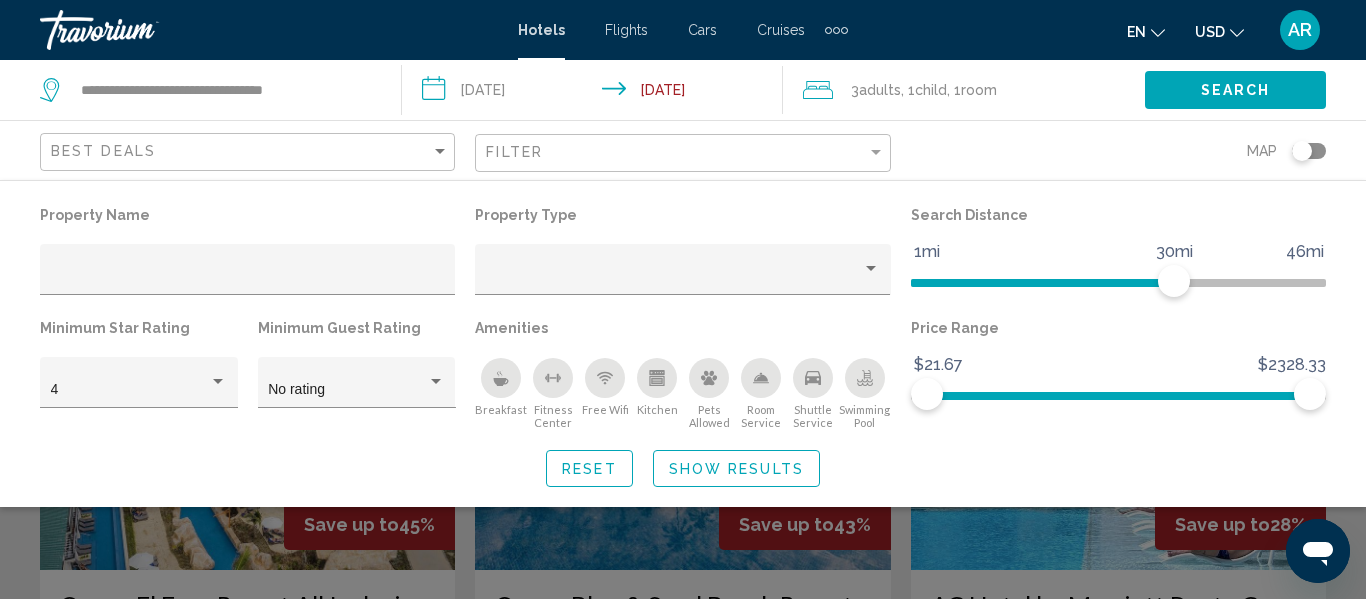click on "Map" 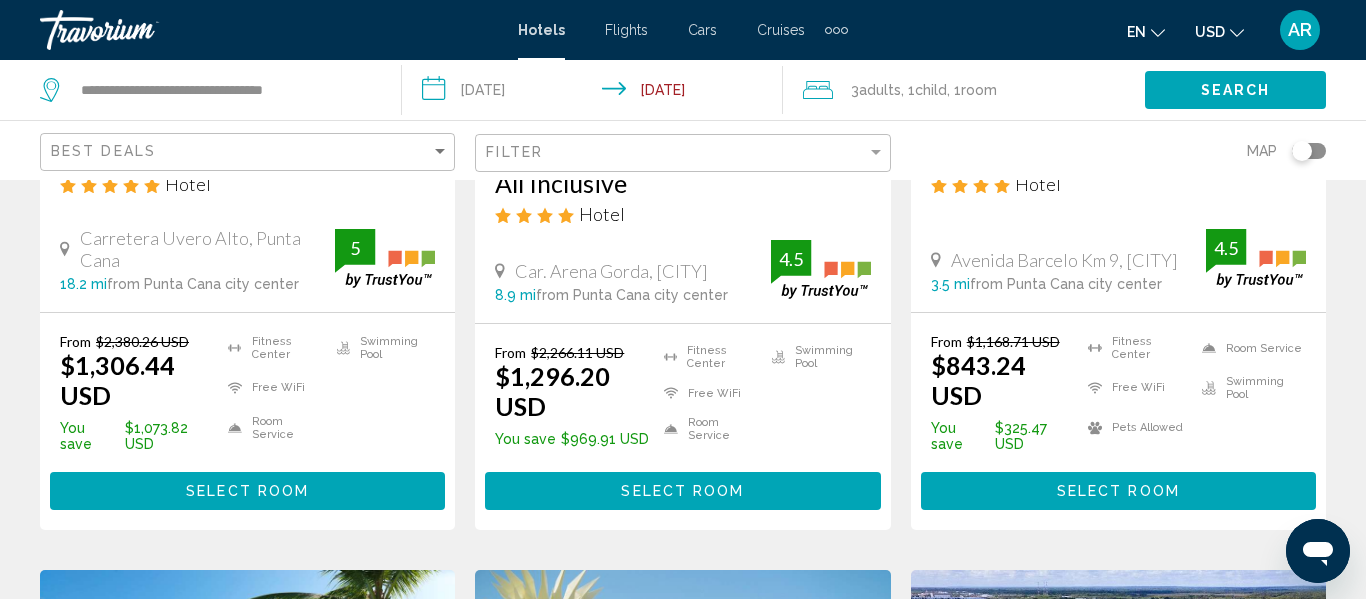 scroll, scrollTop: 447, scrollLeft: 0, axis: vertical 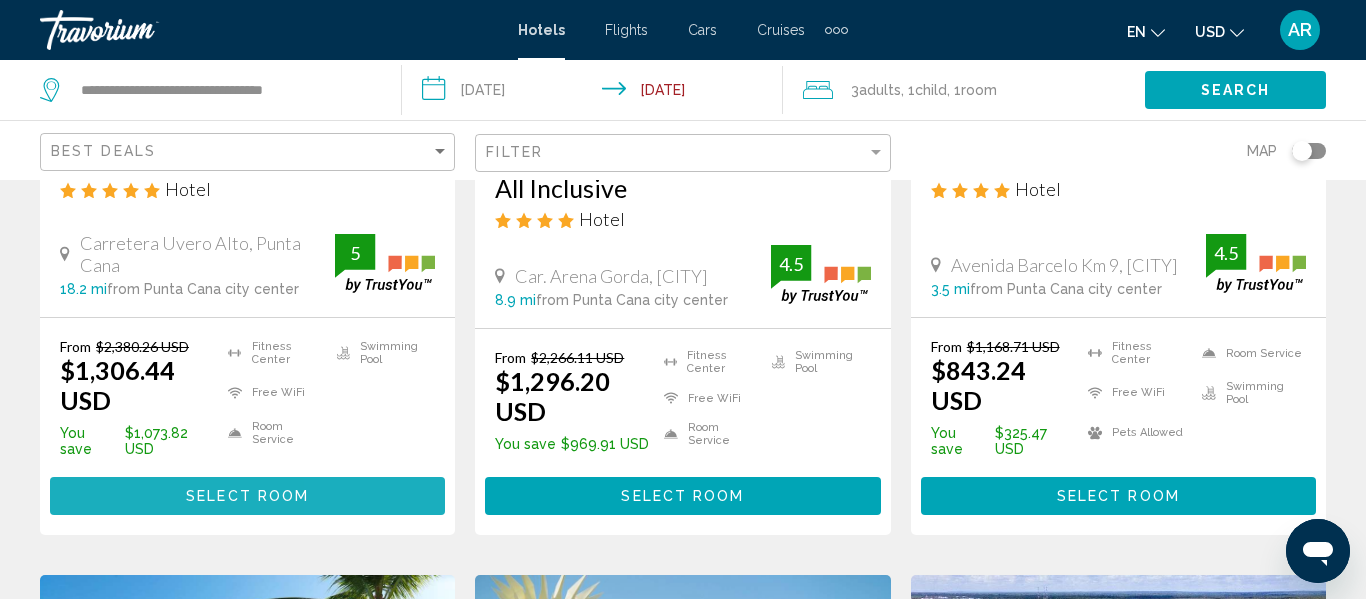 click on "Select Room" at bounding box center (247, 495) 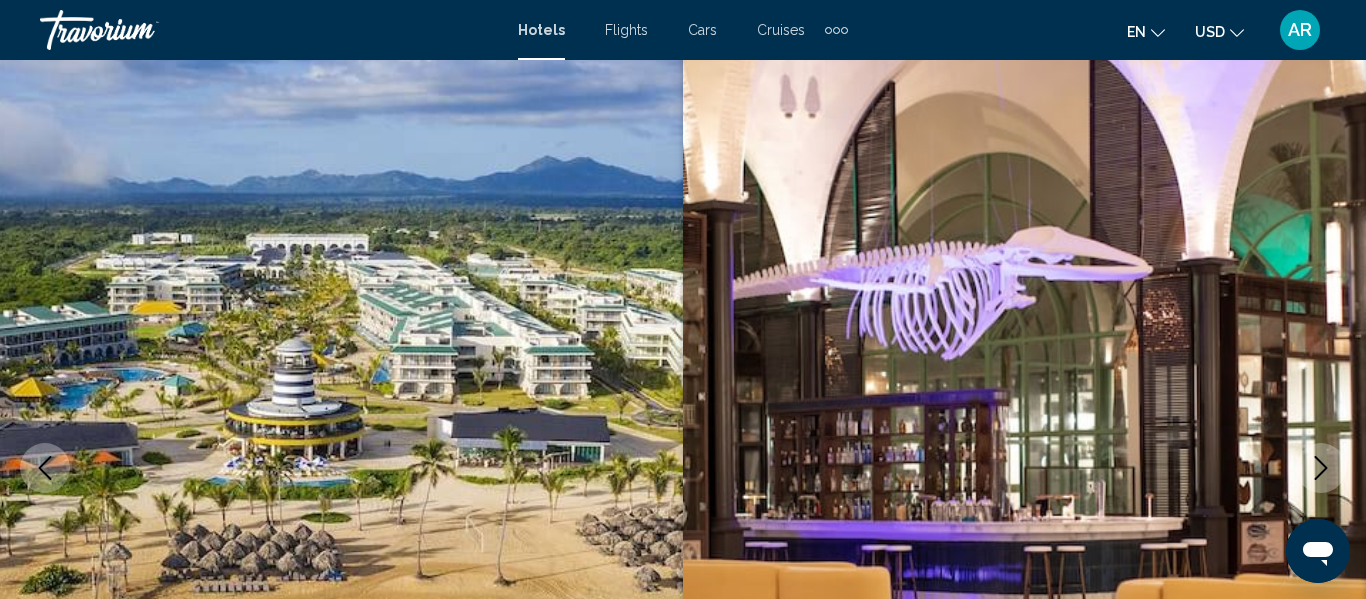 scroll, scrollTop: 76, scrollLeft: 0, axis: vertical 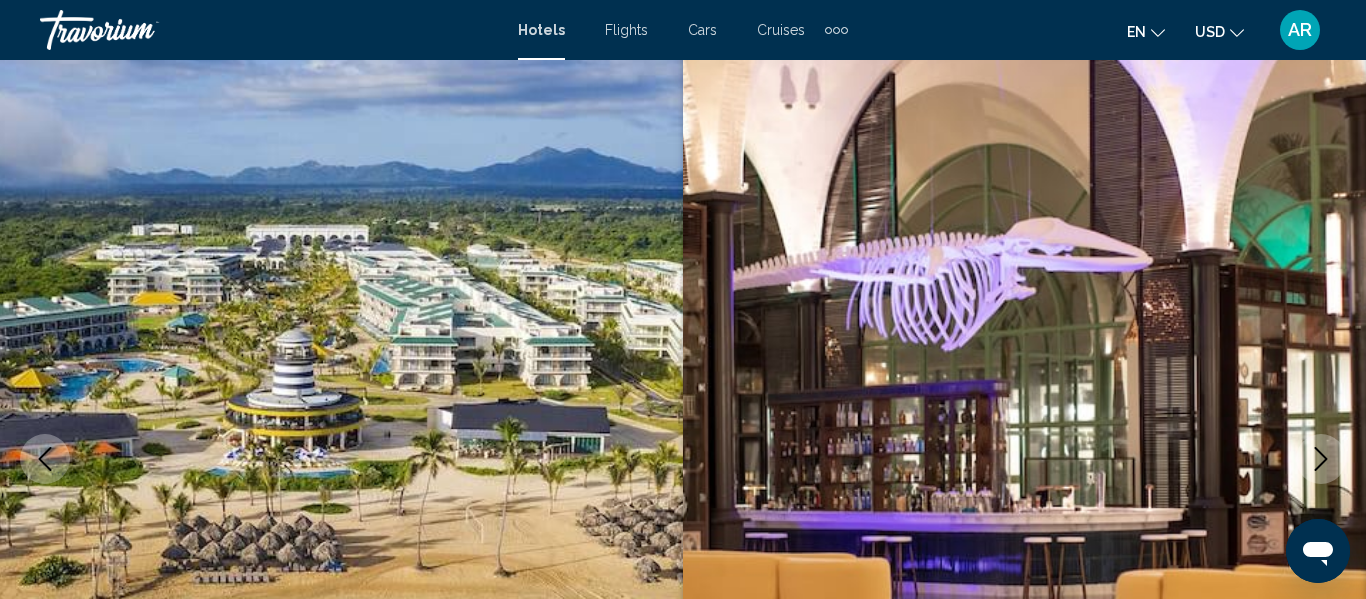 click 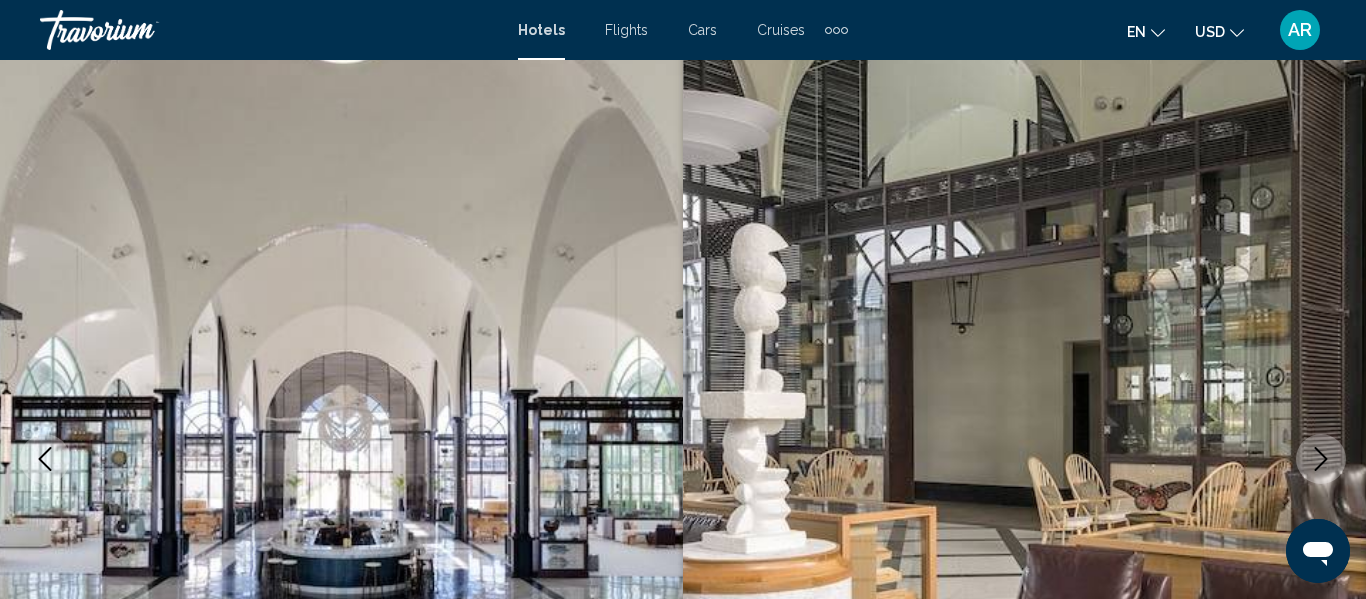click 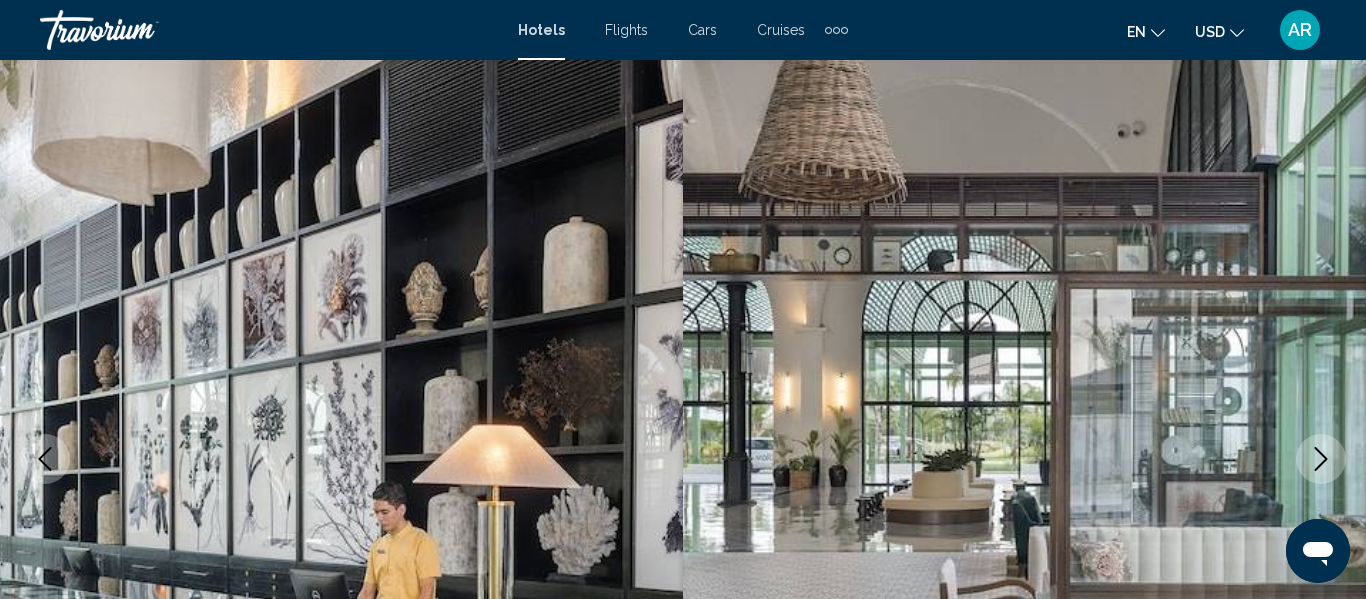 click 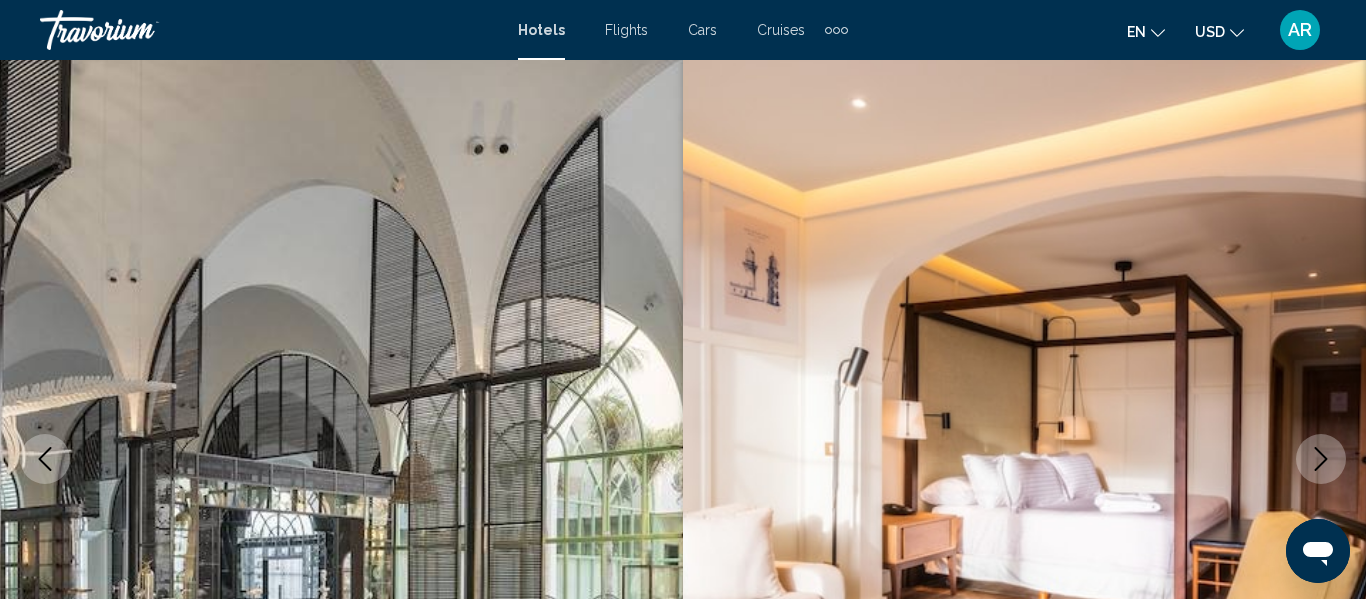 click 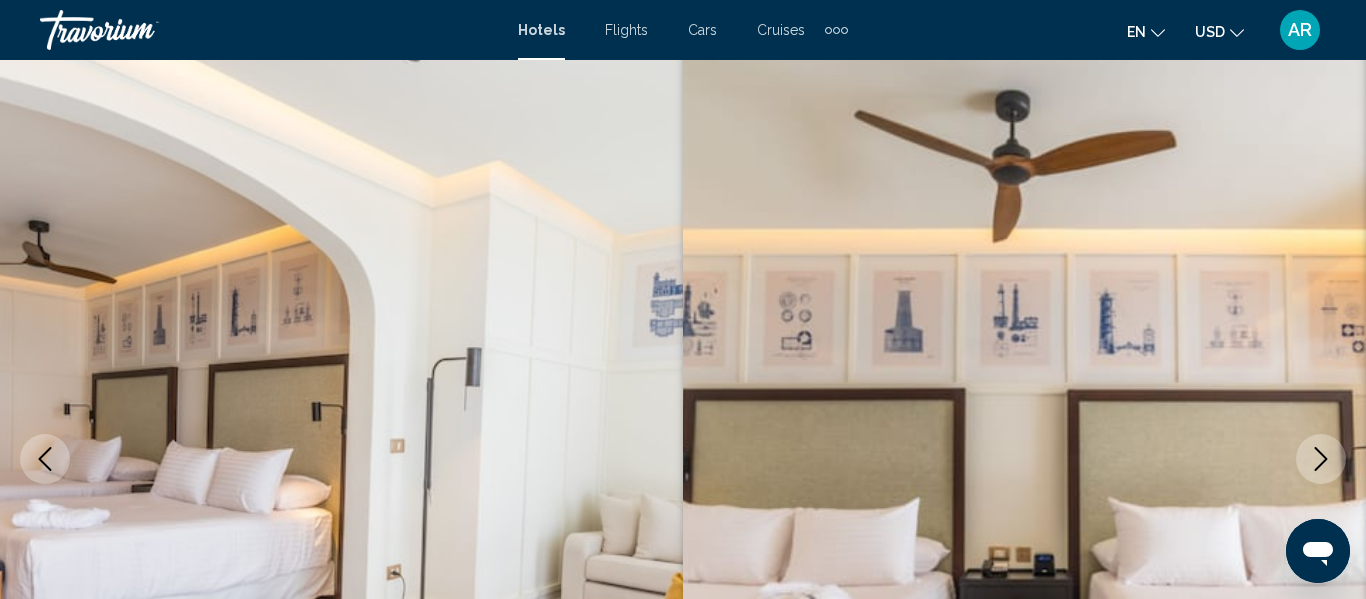 click 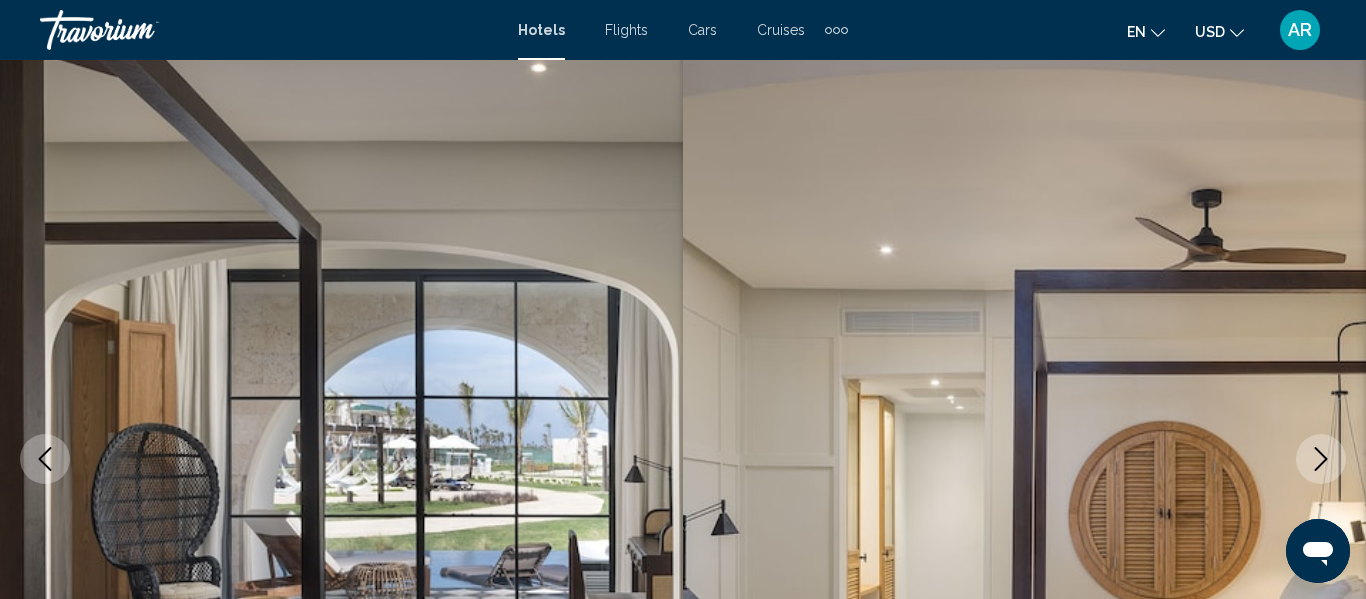 click 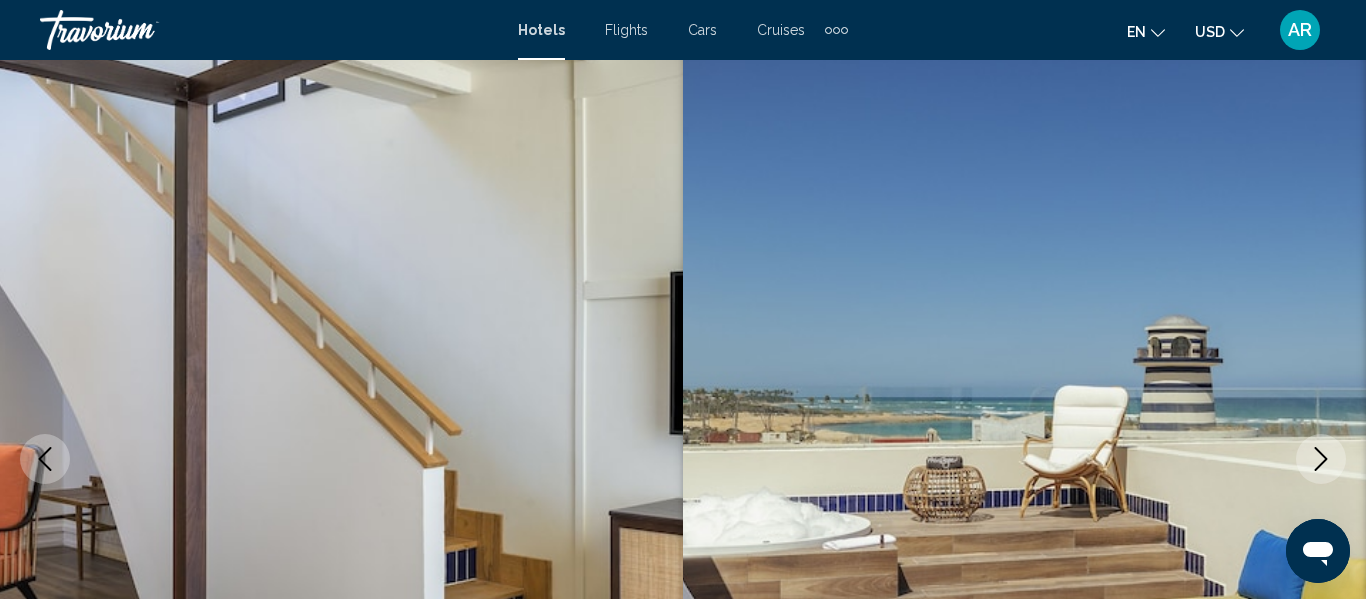 click 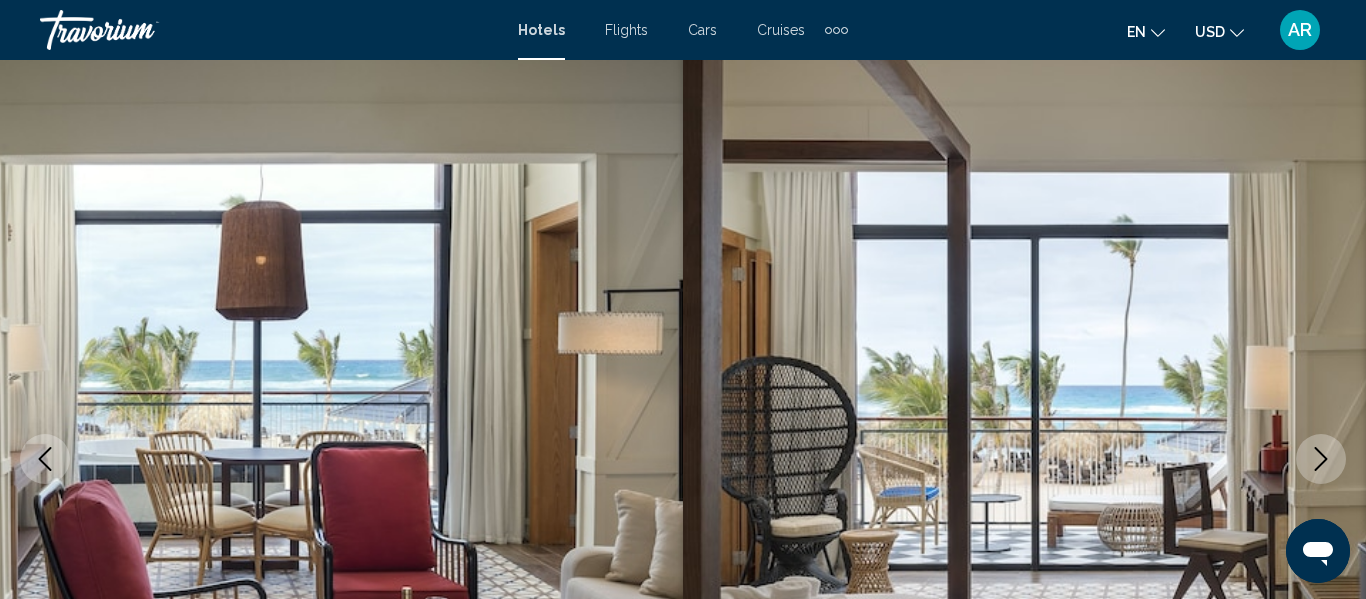 click 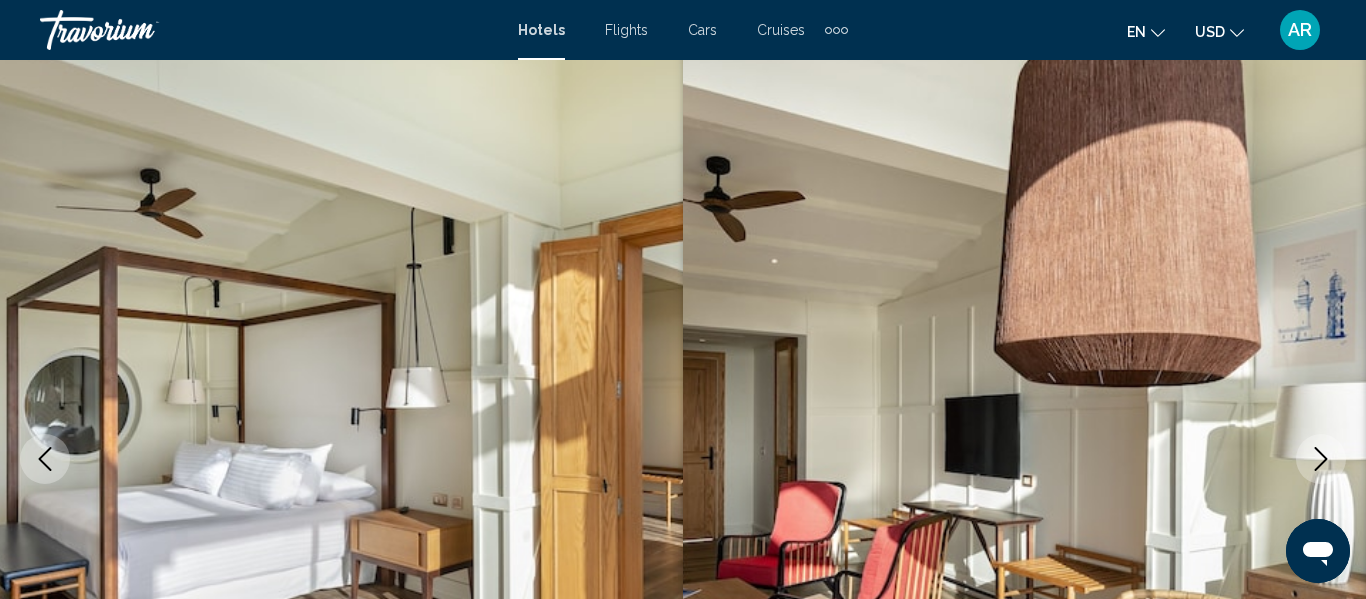 click 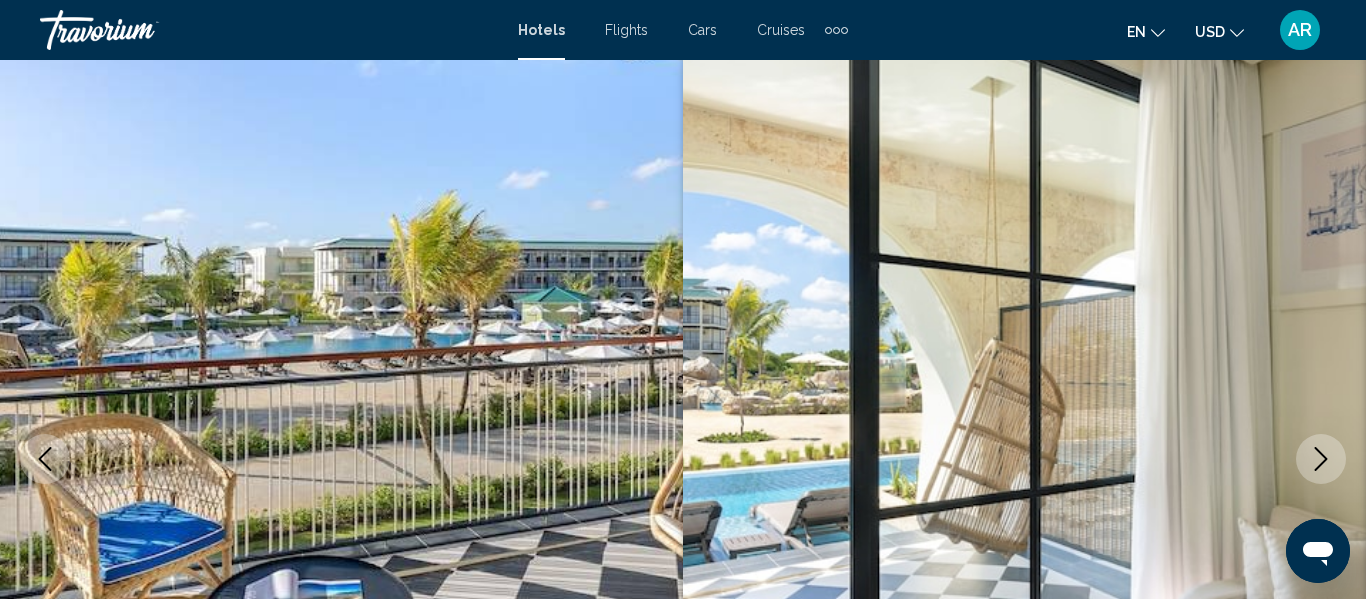 click 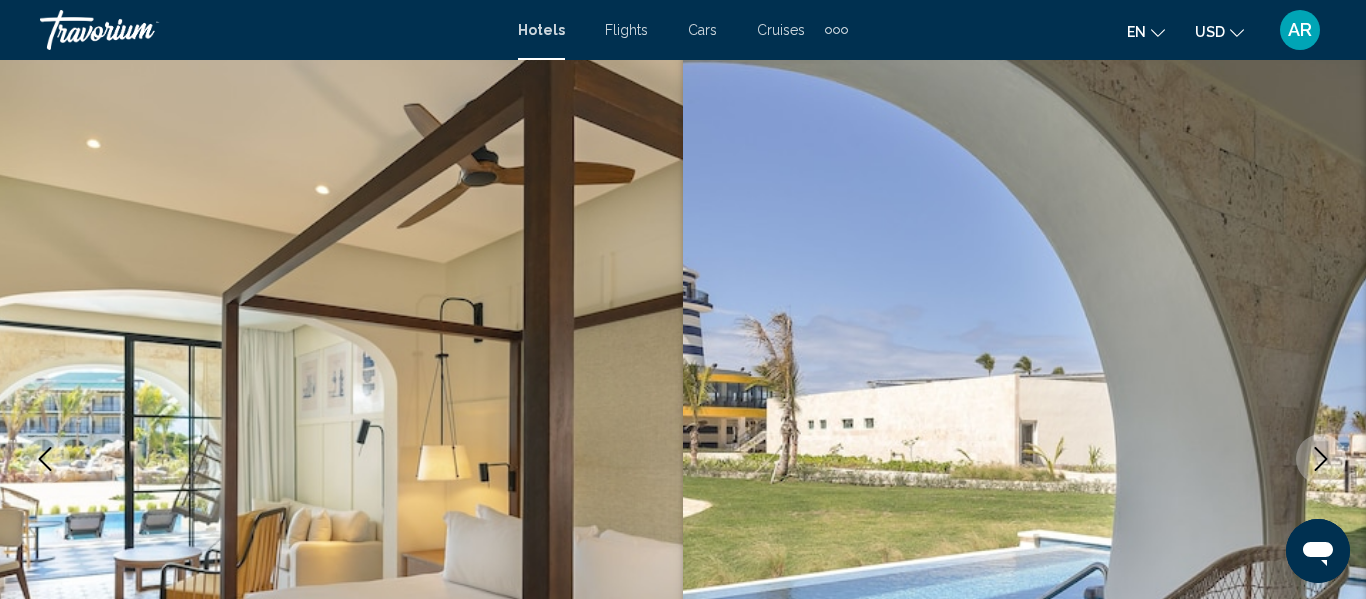 click 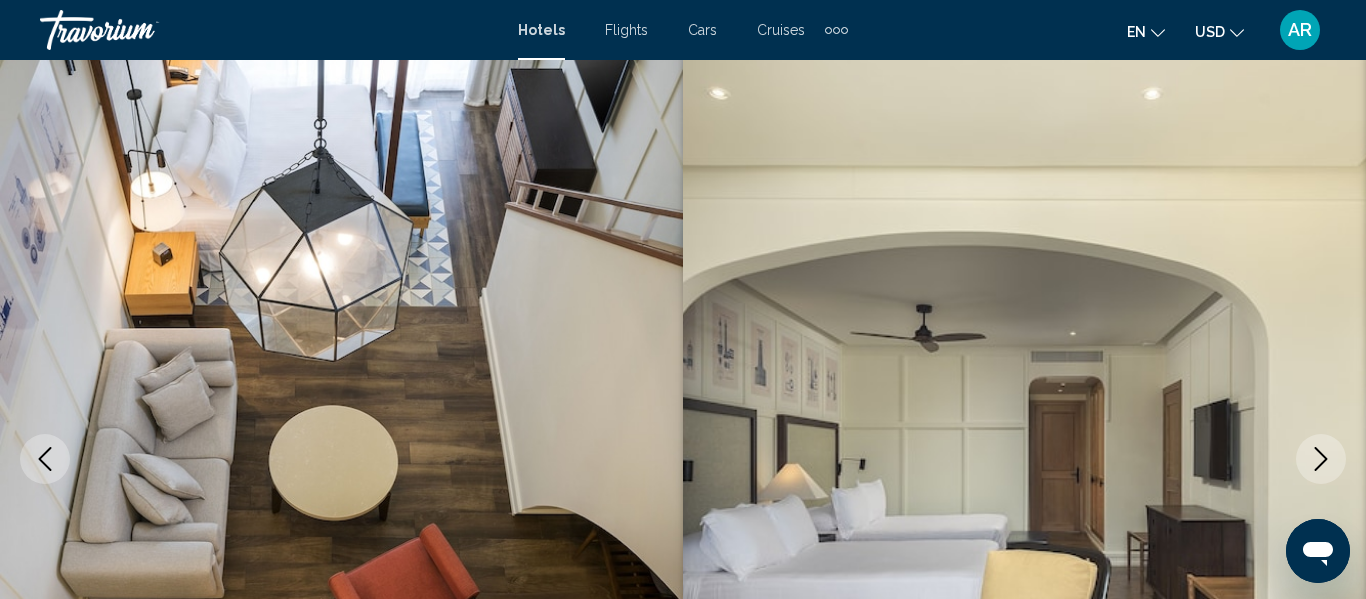 click 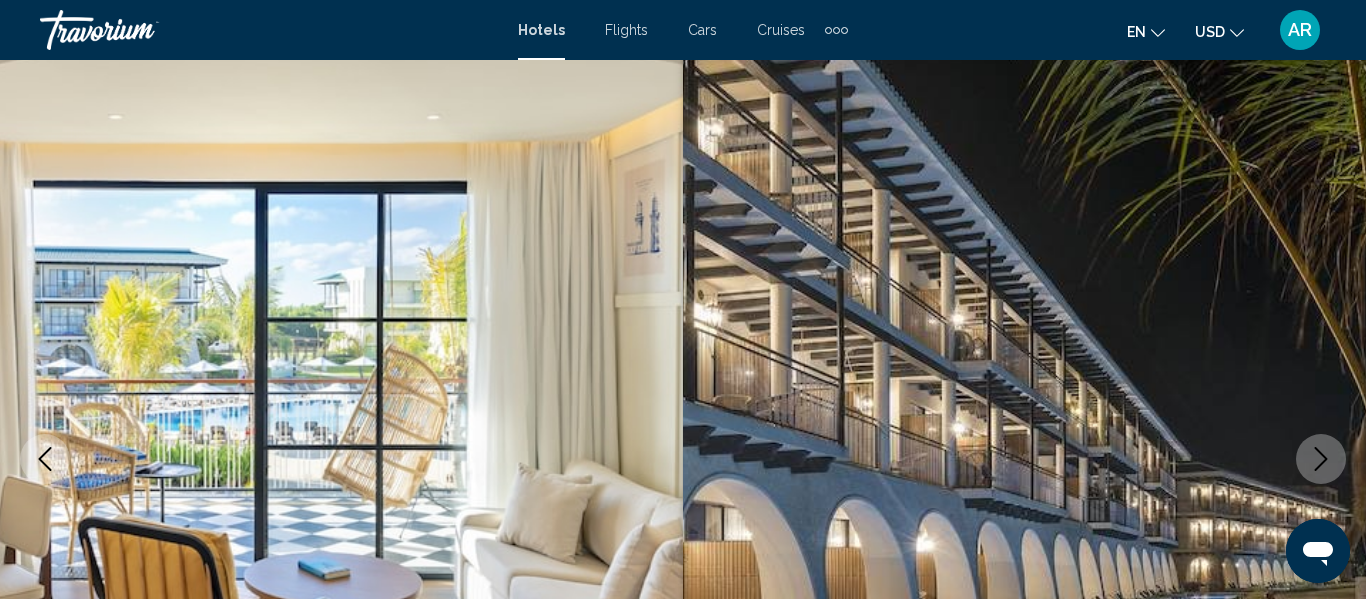 click 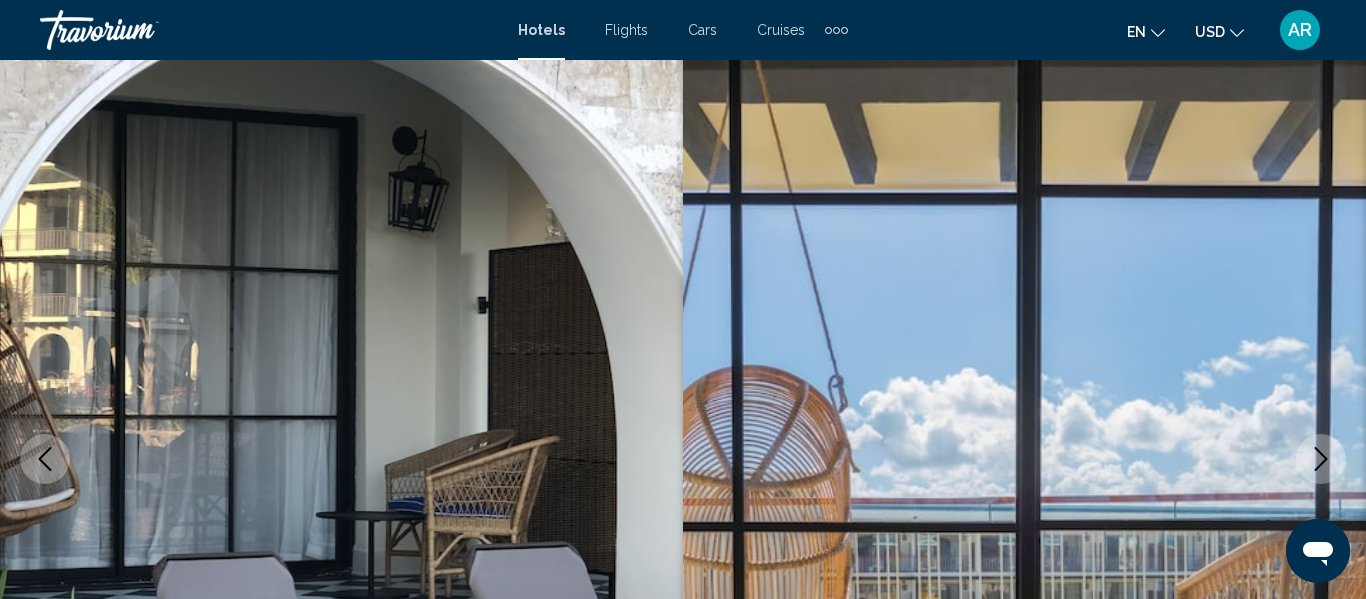 click 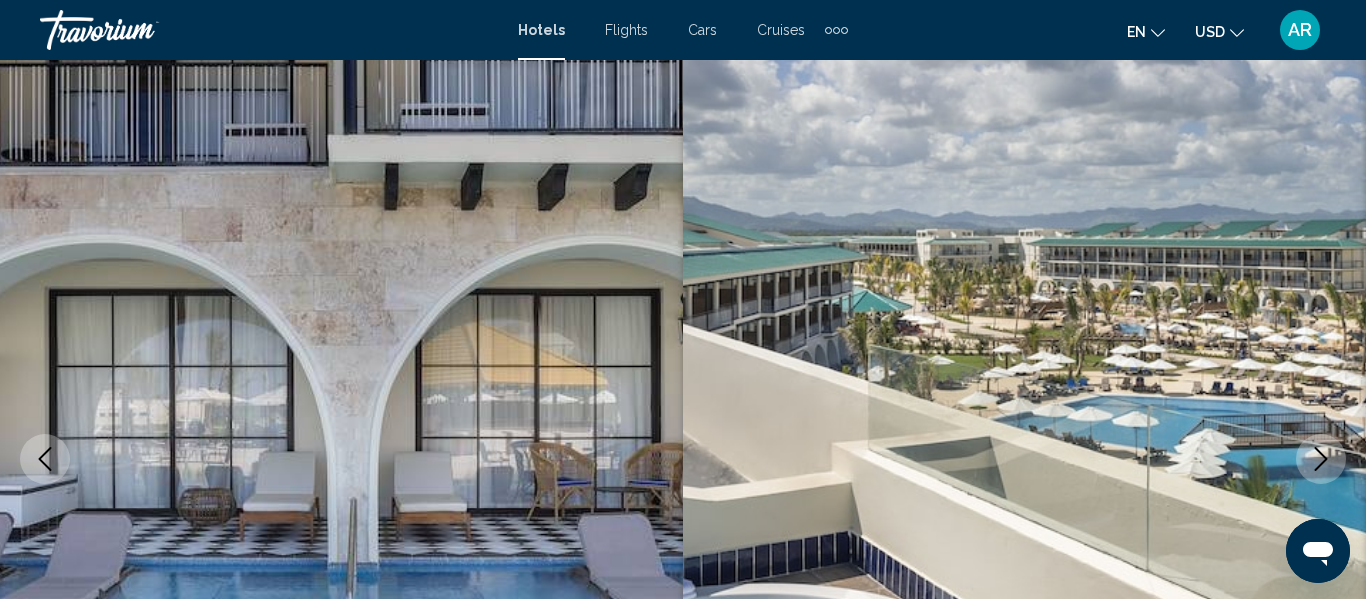 click 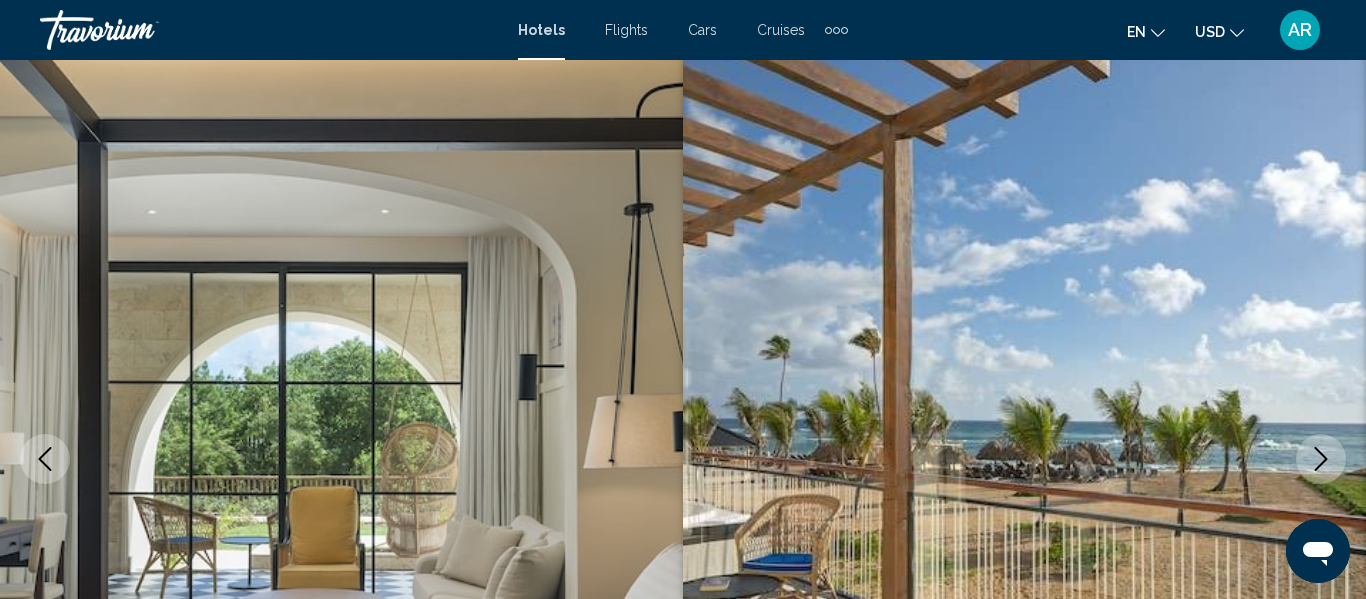 click 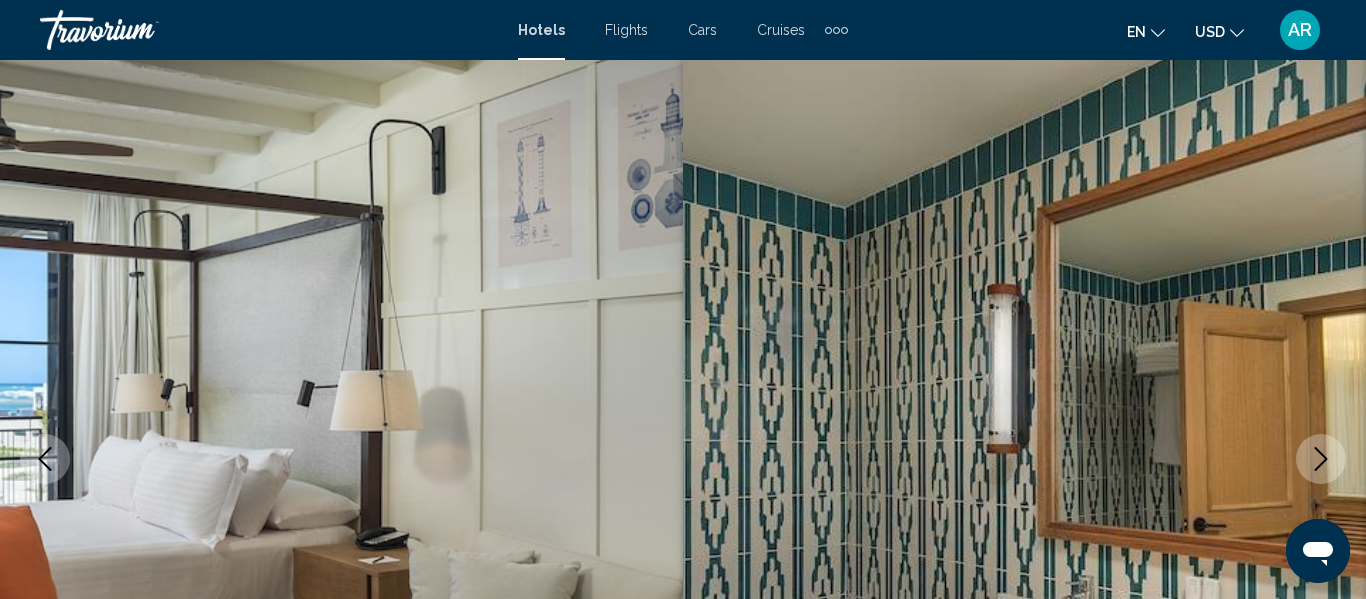 click 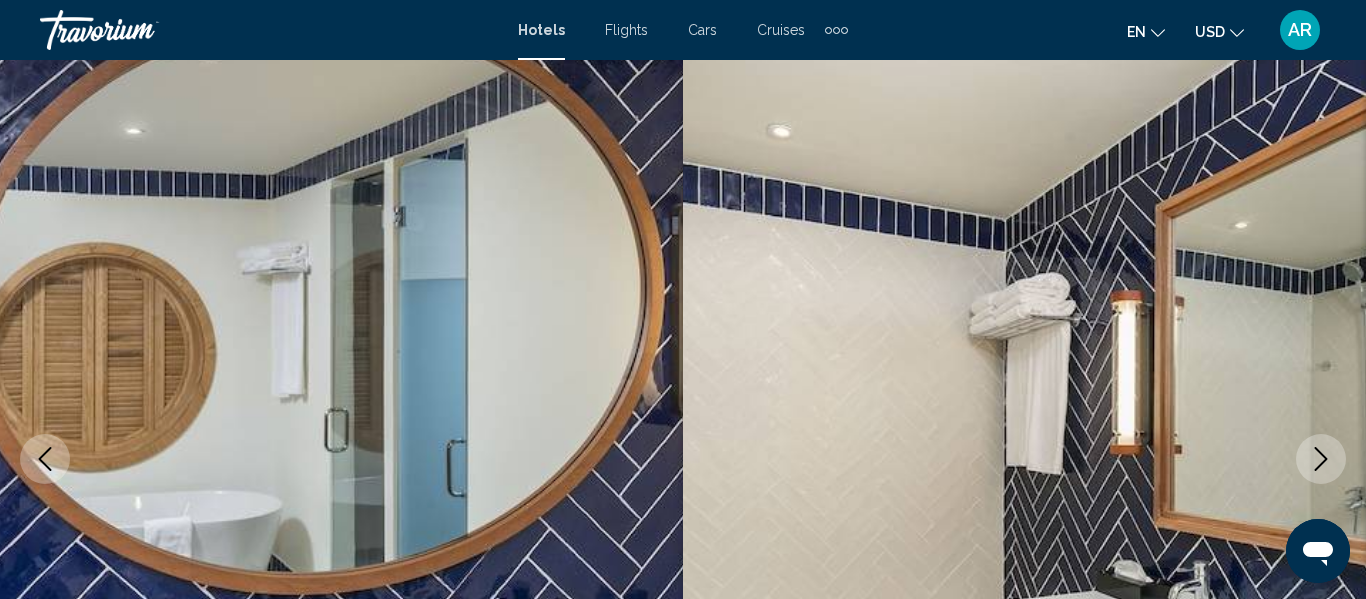 click 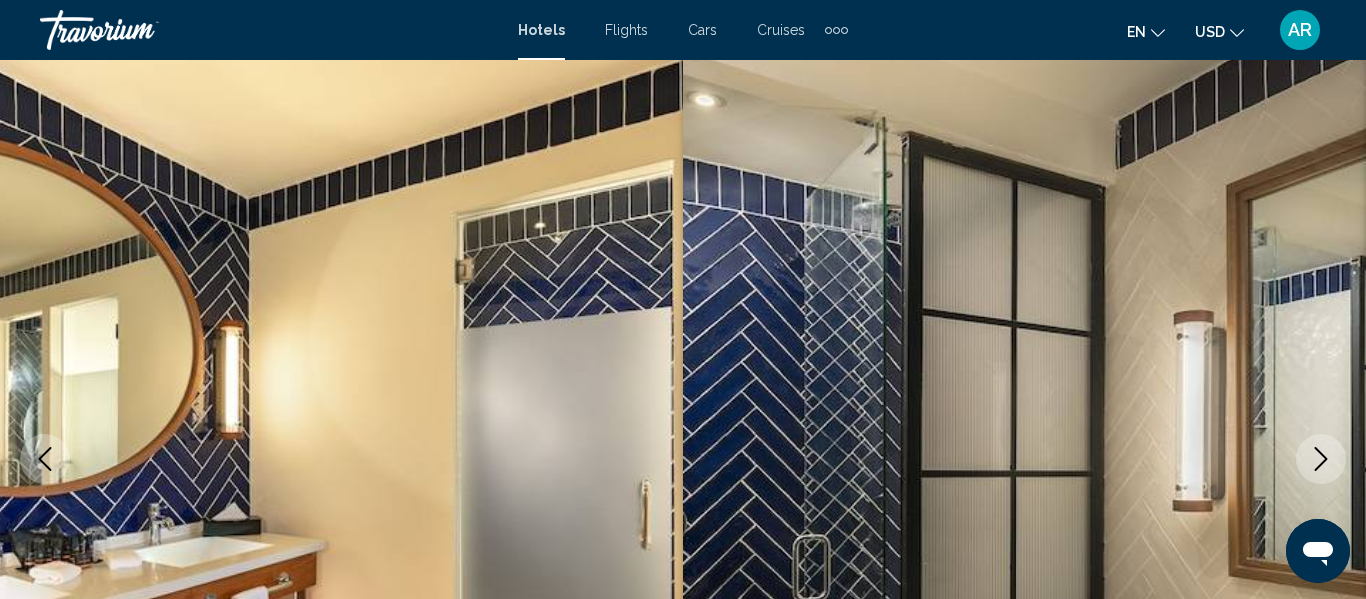 click 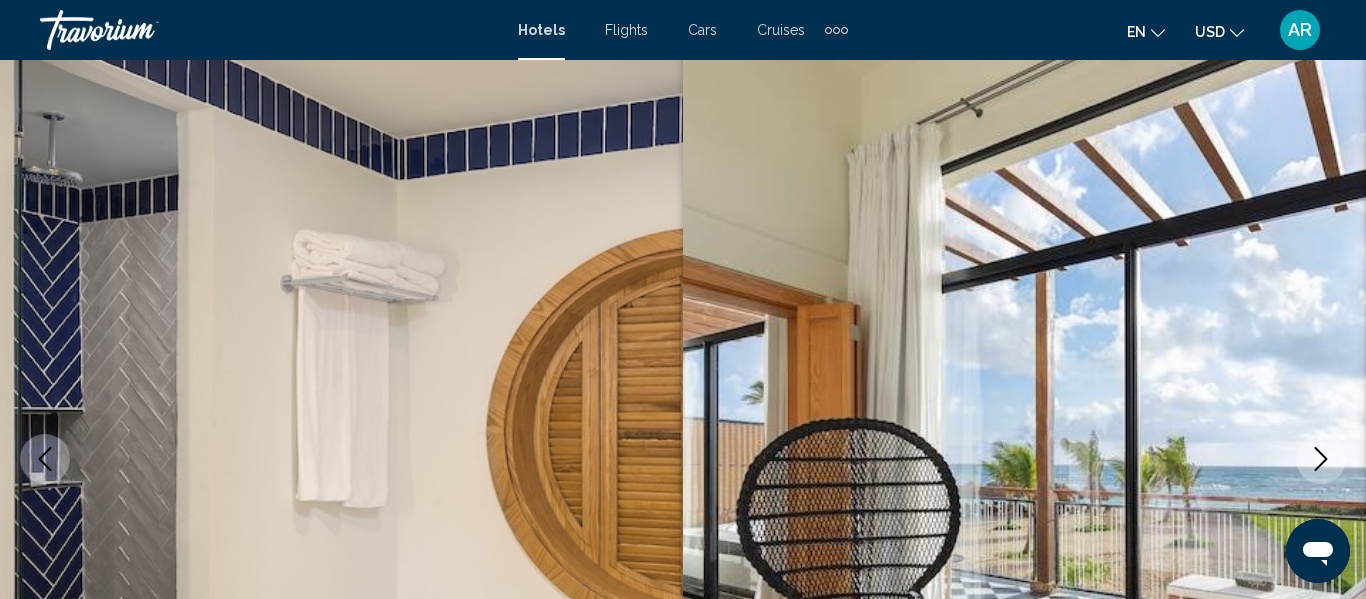 click 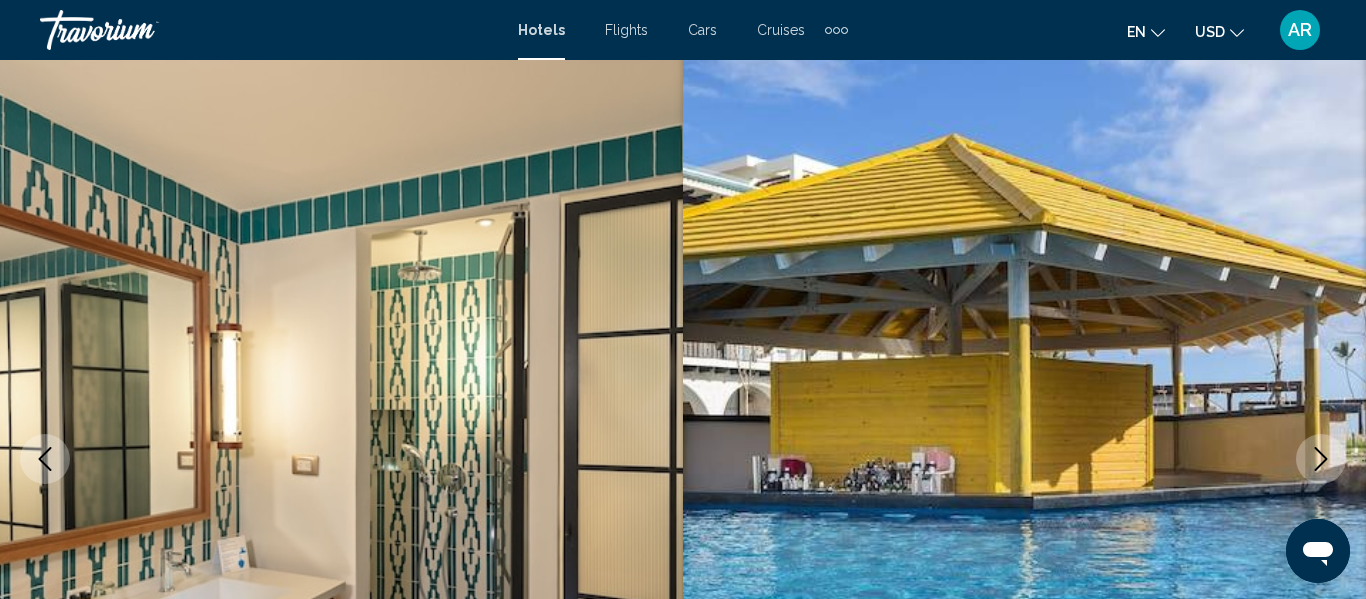 click 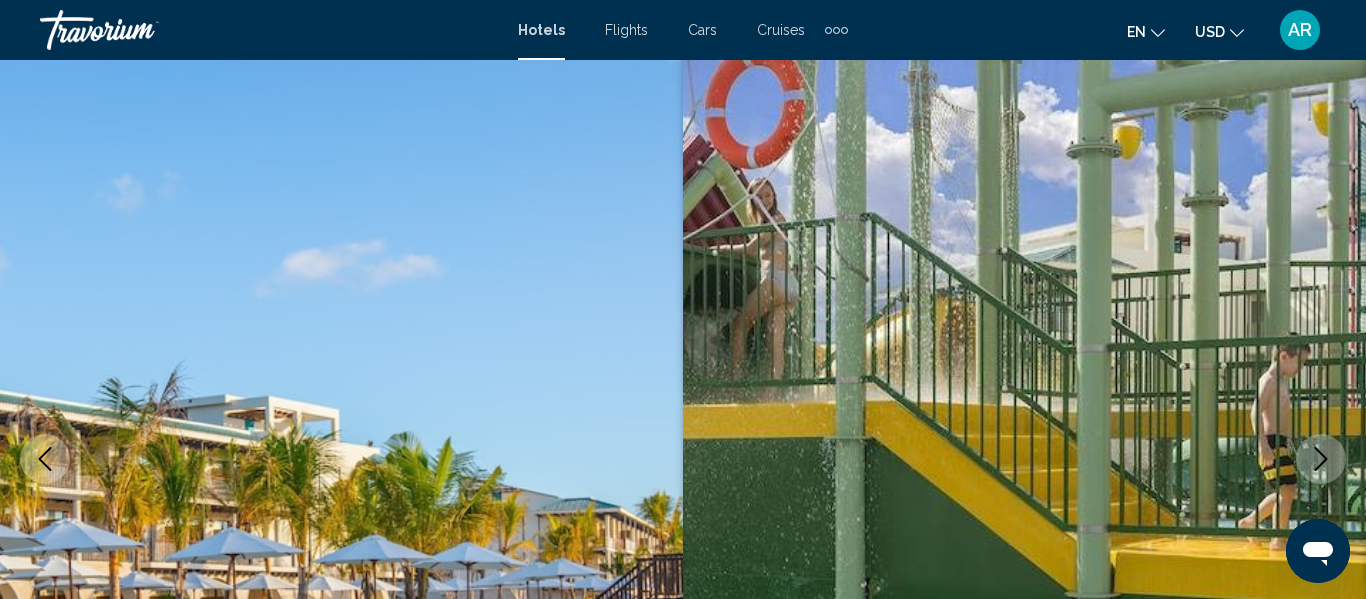 click 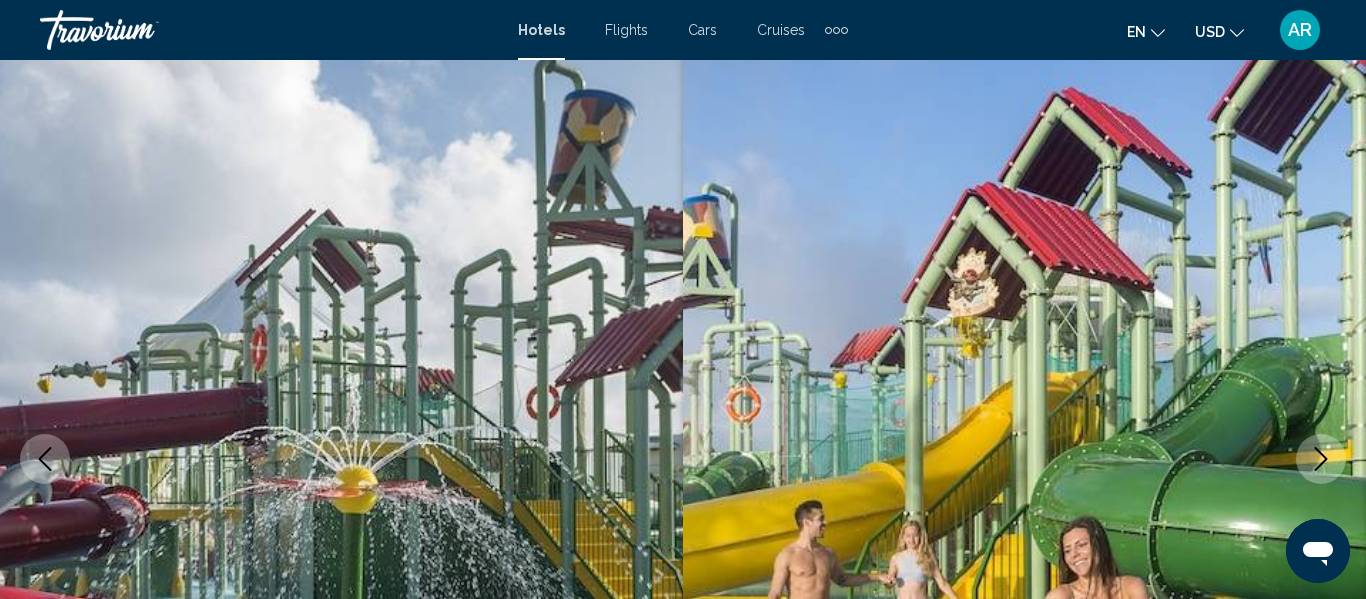 click 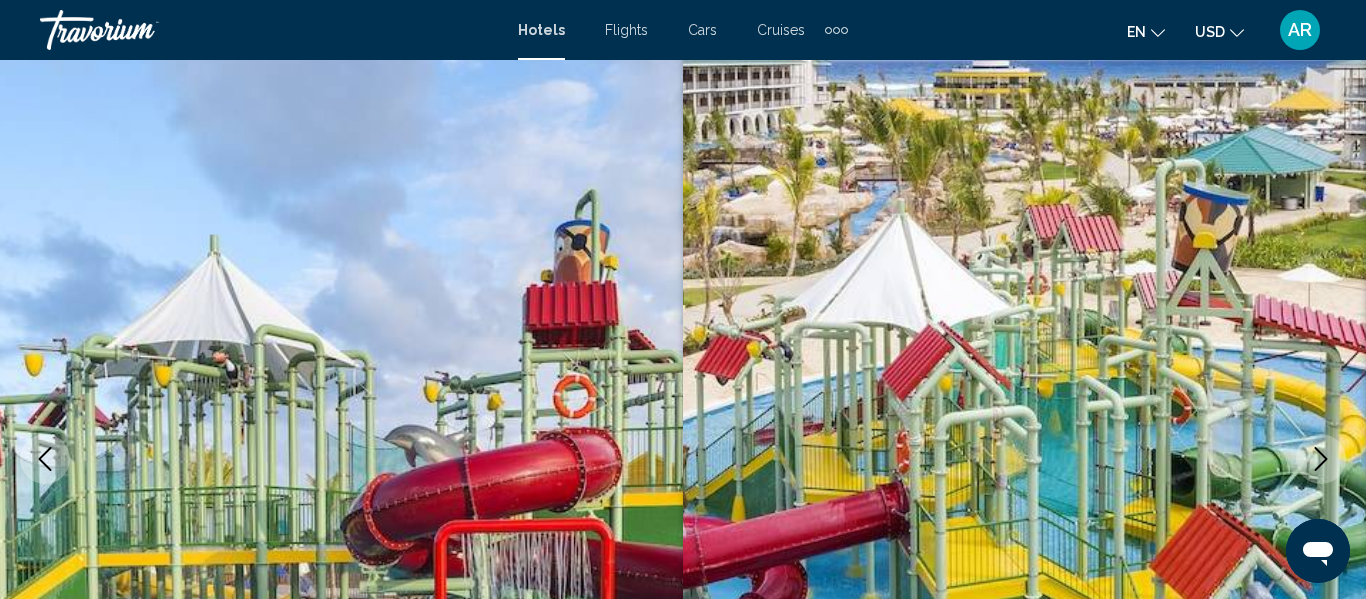click 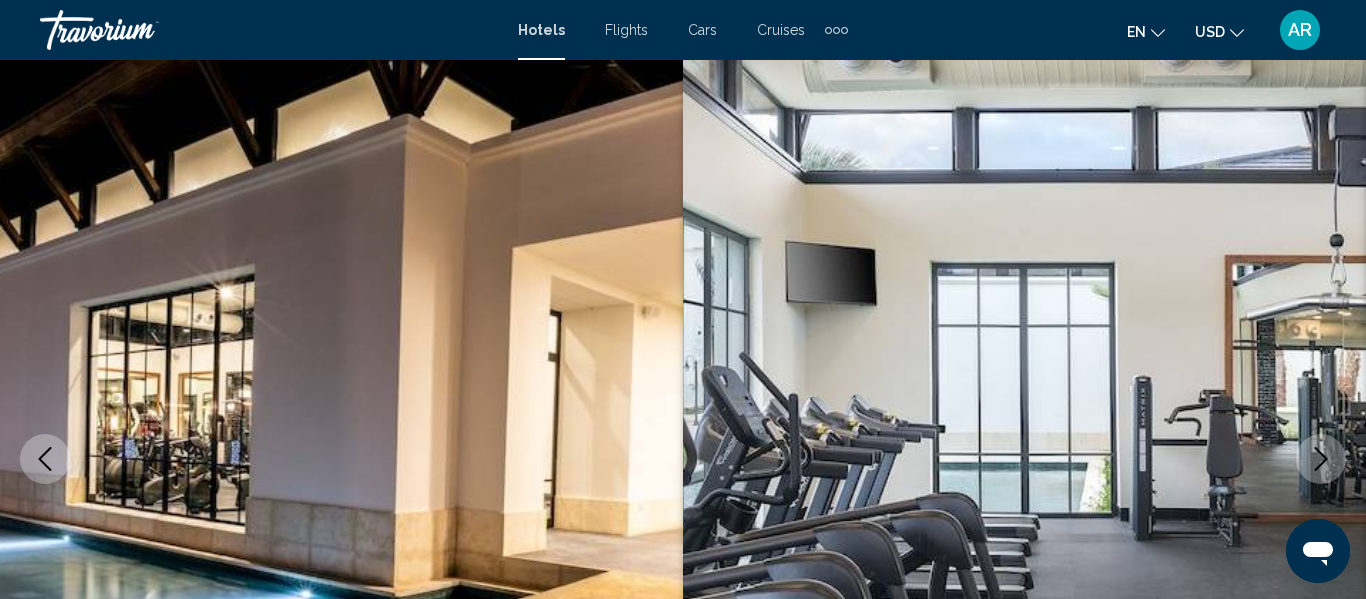 click 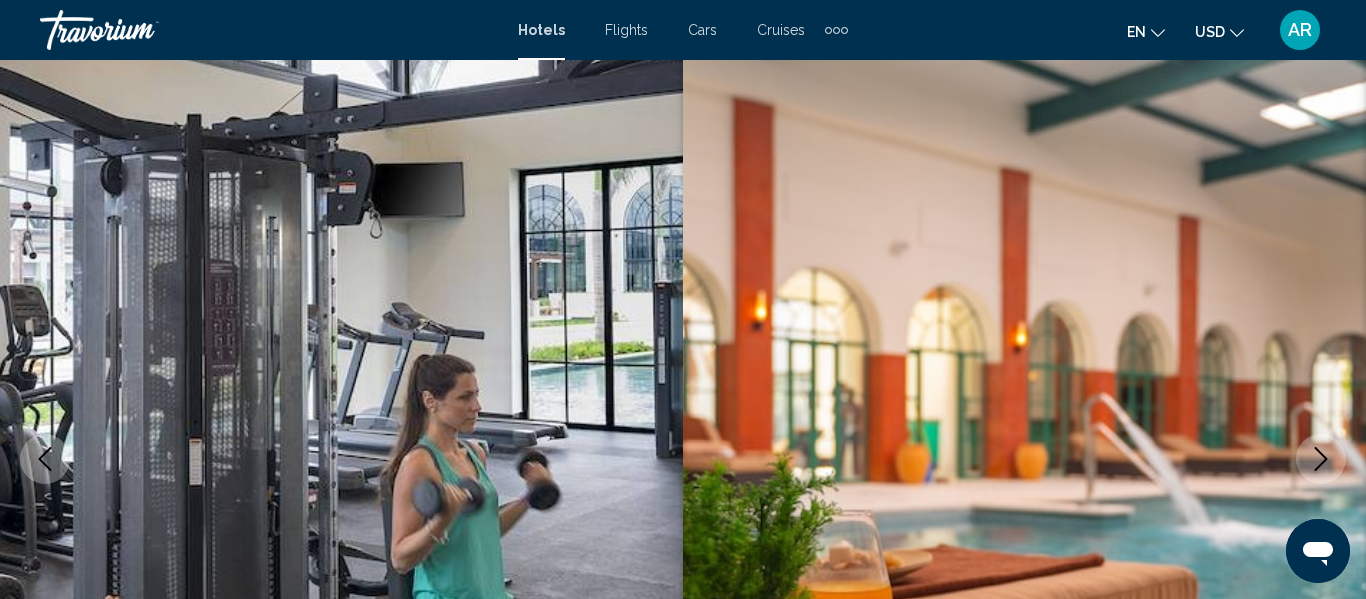 click 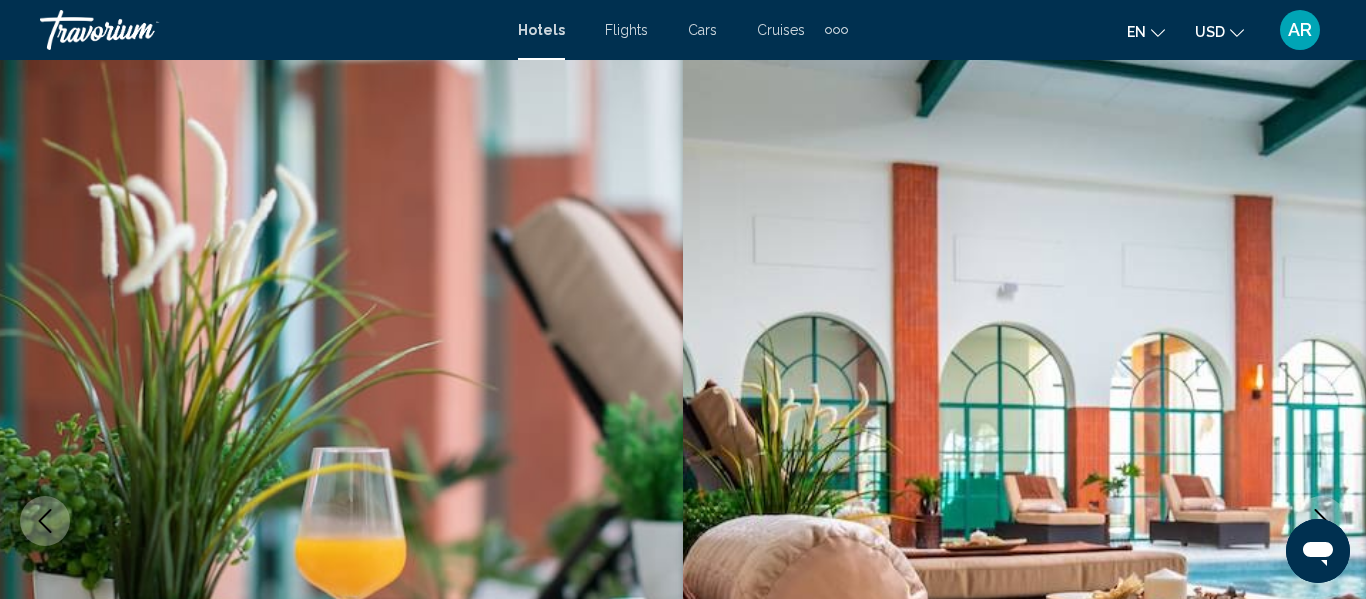 scroll, scrollTop: 0, scrollLeft: 0, axis: both 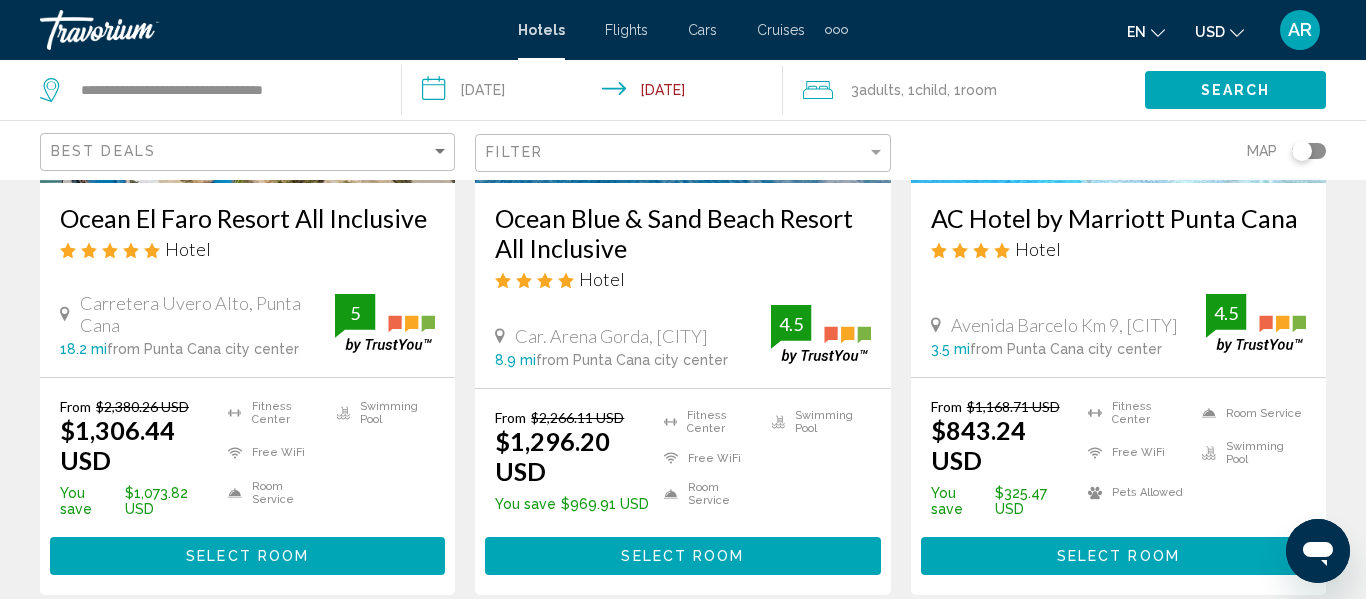 click on "Select Room" at bounding box center (247, 557) 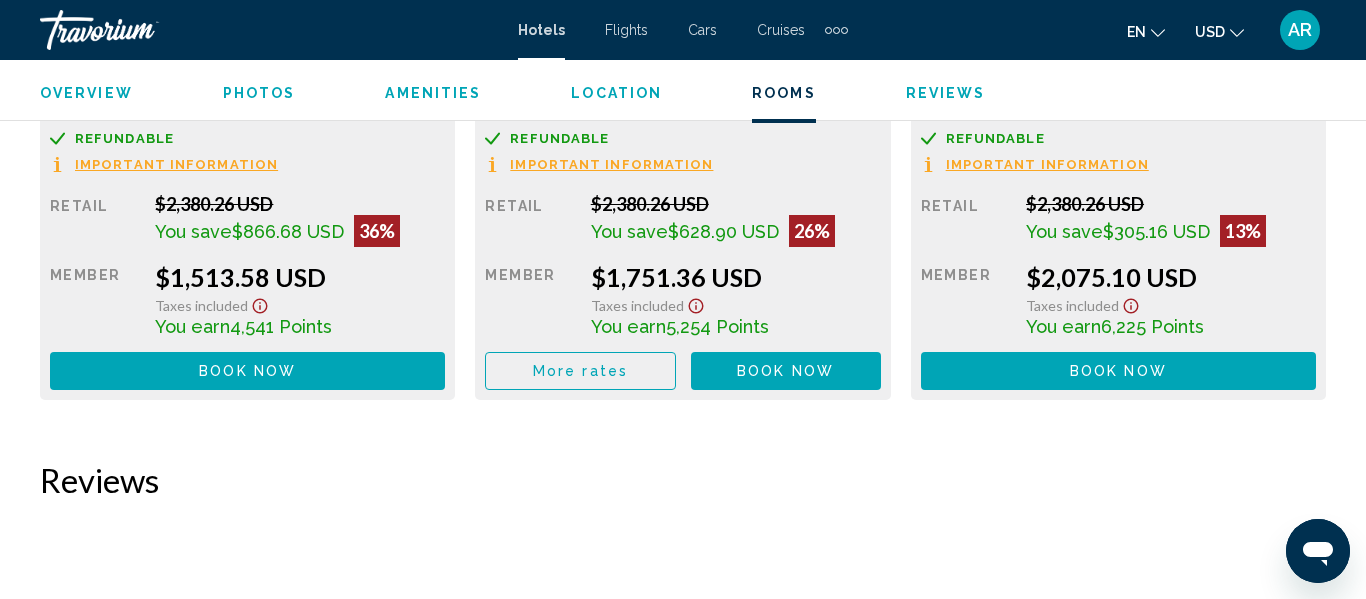 scroll, scrollTop: 4106, scrollLeft: 0, axis: vertical 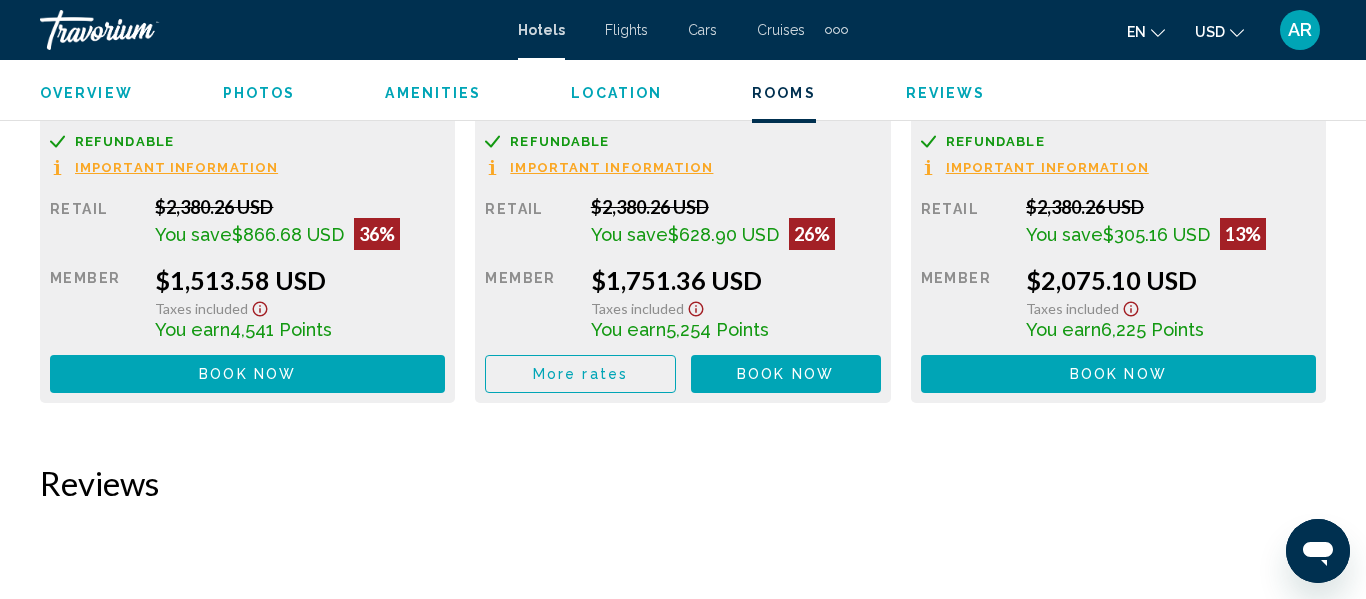 click on "Book now" at bounding box center (350, -314) 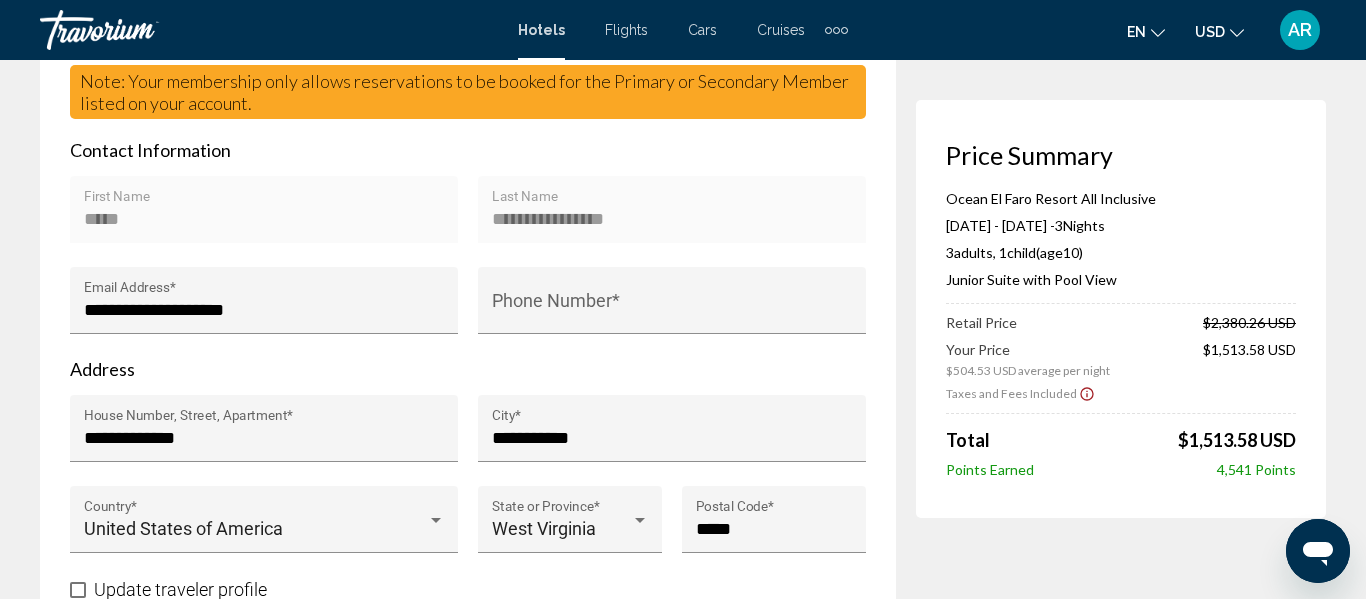scroll, scrollTop: 649, scrollLeft: 0, axis: vertical 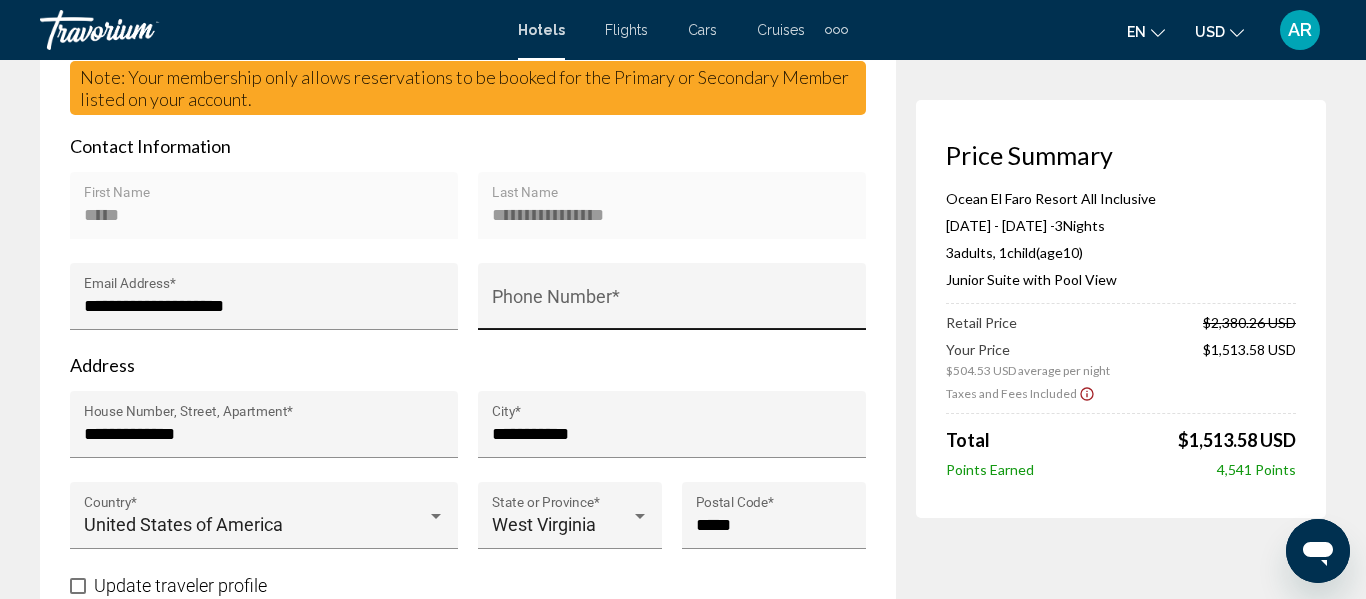 click on "Phone Number  *" at bounding box center (672, 306) 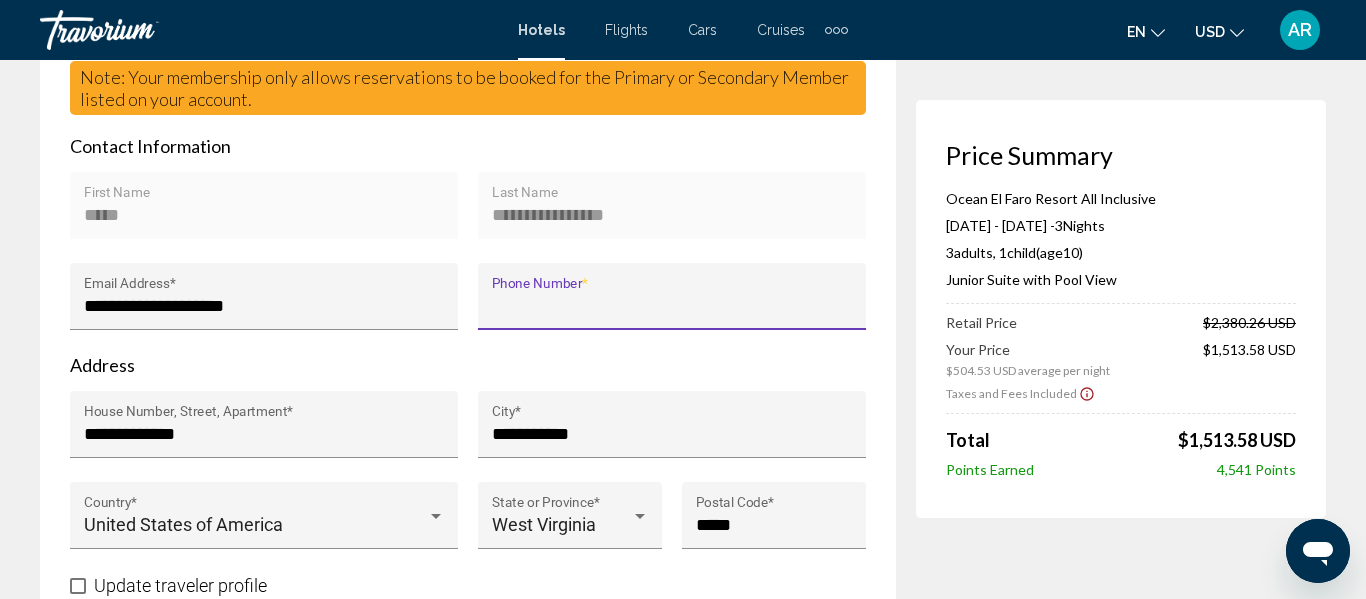 click on "Phone Number  *" at bounding box center [672, 306] 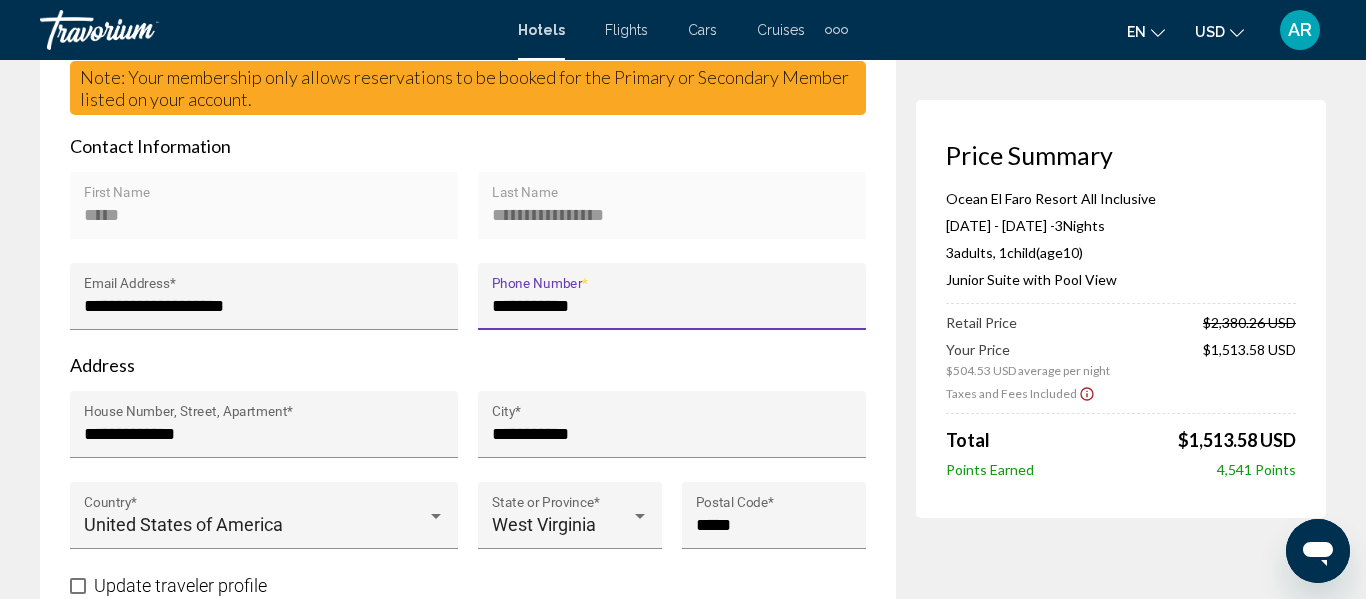 click on "**********" at bounding box center (468, 366) 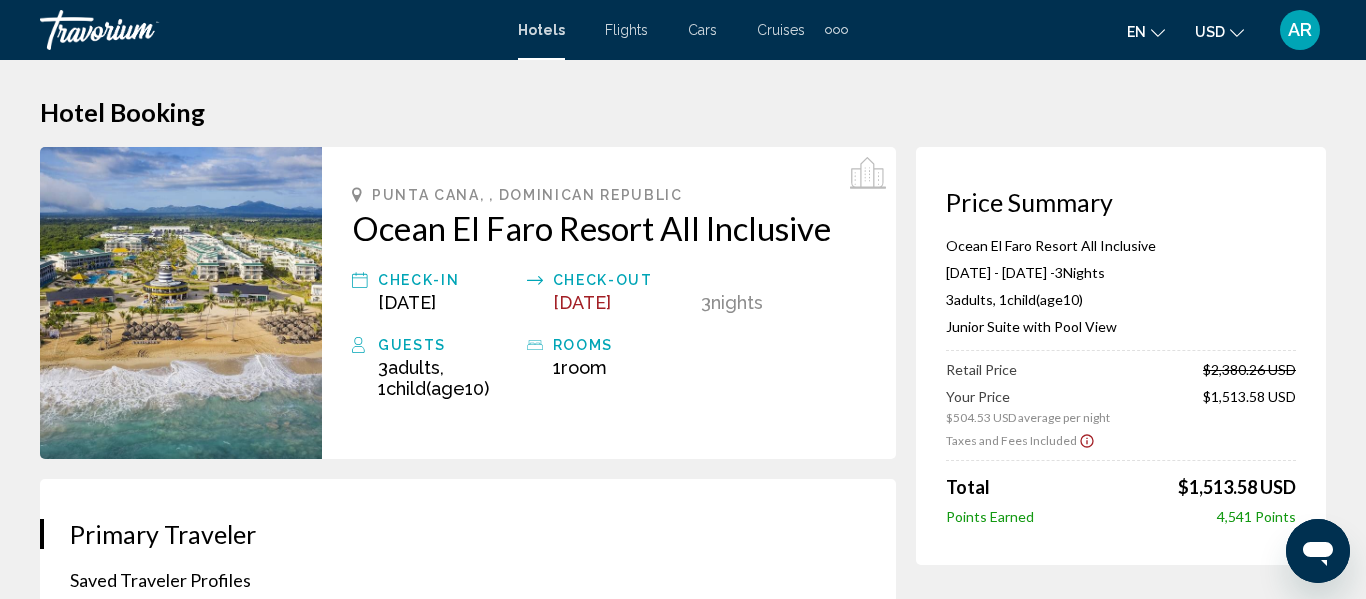 scroll, scrollTop: 0, scrollLeft: 0, axis: both 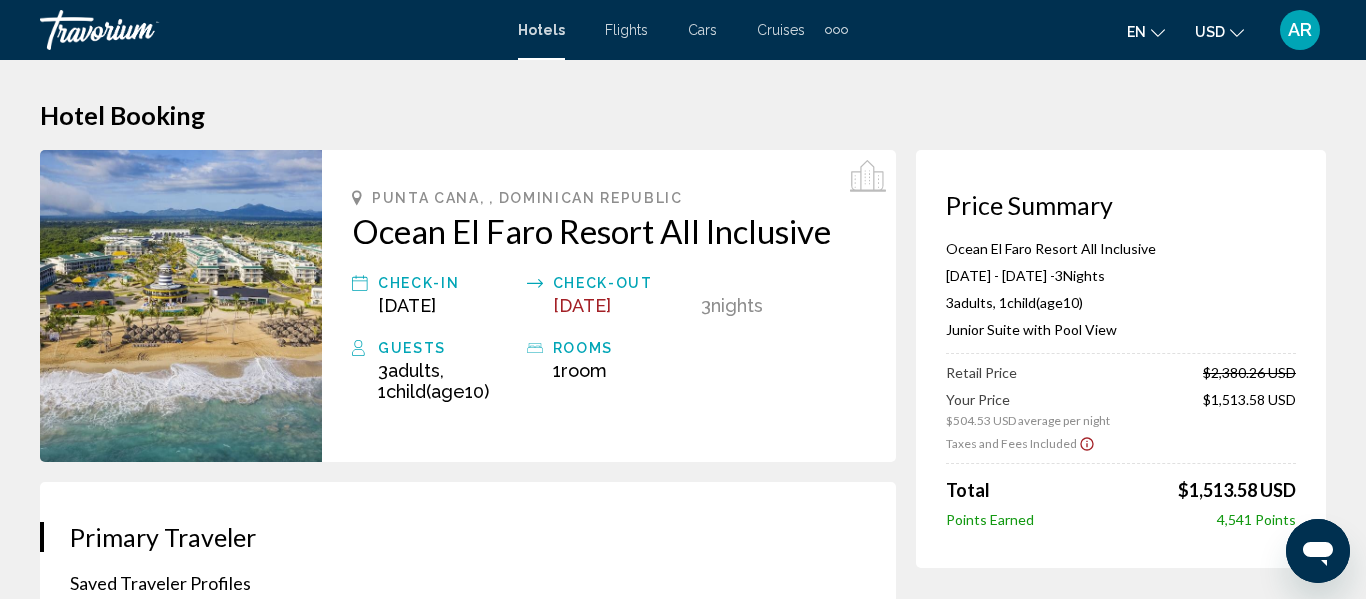 click on "[CITY], , Dominican Republic Ocean El Faro Resort All Inclusive
Check-in Jan 2, 2026
Check-out Jan 5, 2026 3  Night Nights
Guests 3  Adult Adults , 1  Child Children  ( Age   10)
rooms 1  Room rooms Reference Number" at bounding box center (614, 306) 